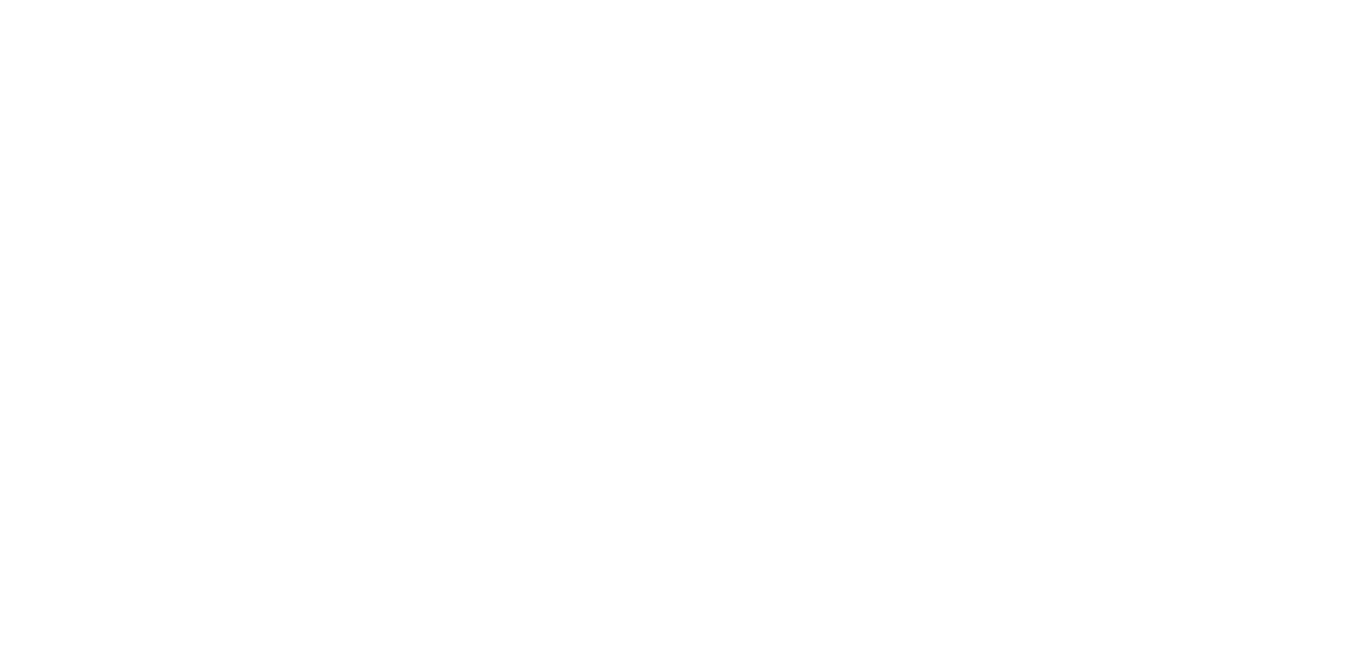 scroll, scrollTop: 0, scrollLeft: 0, axis: both 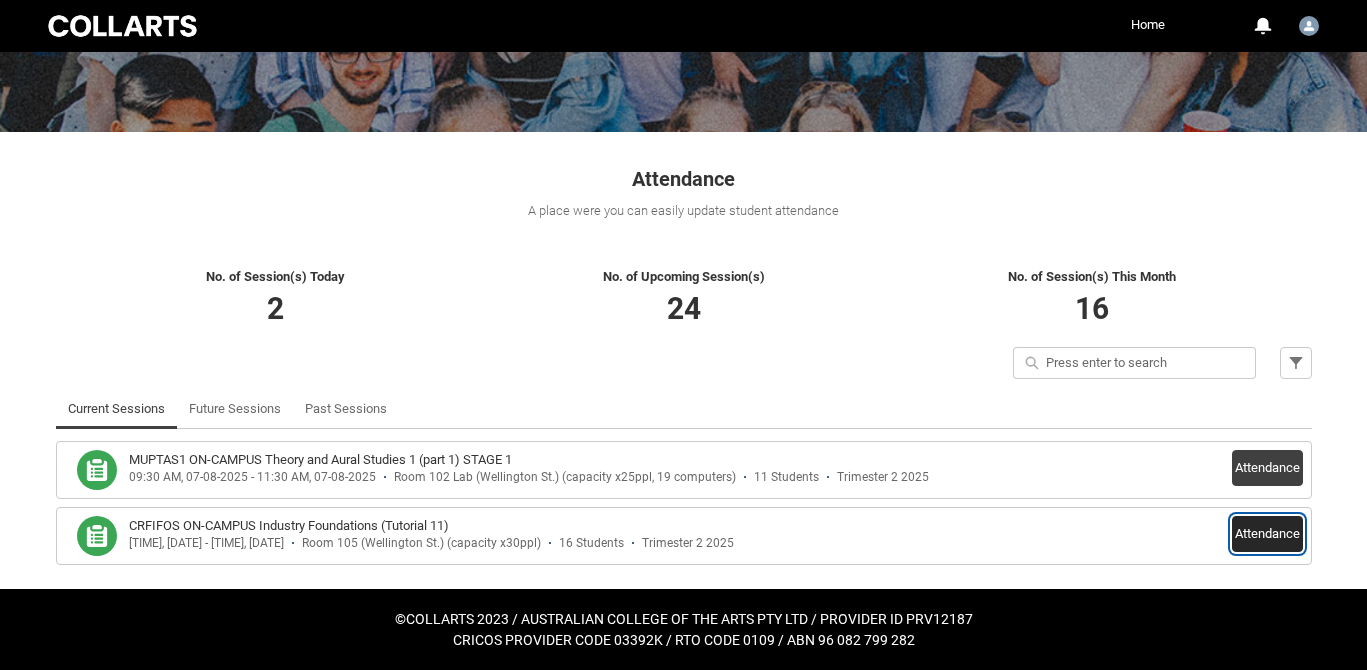 click on "Attendance" at bounding box center [1267, 534] 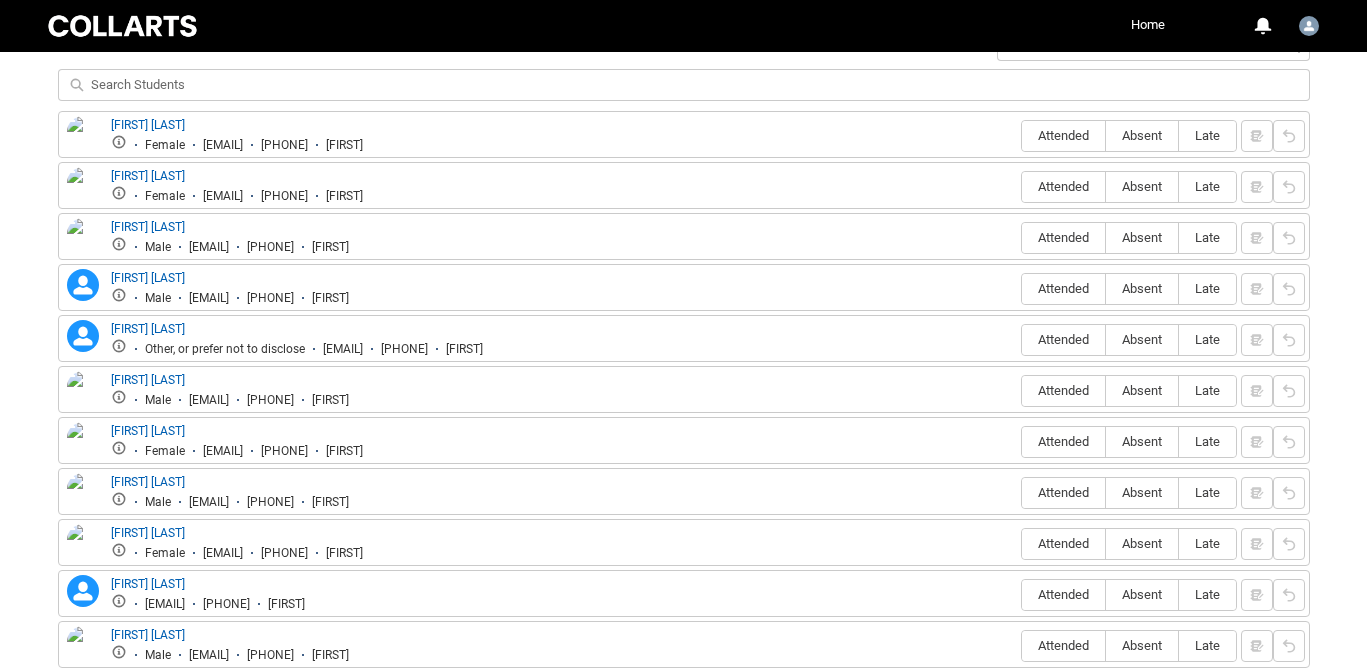scroll, scrollTop: 756, scrollLeft: 0, axis: vertical 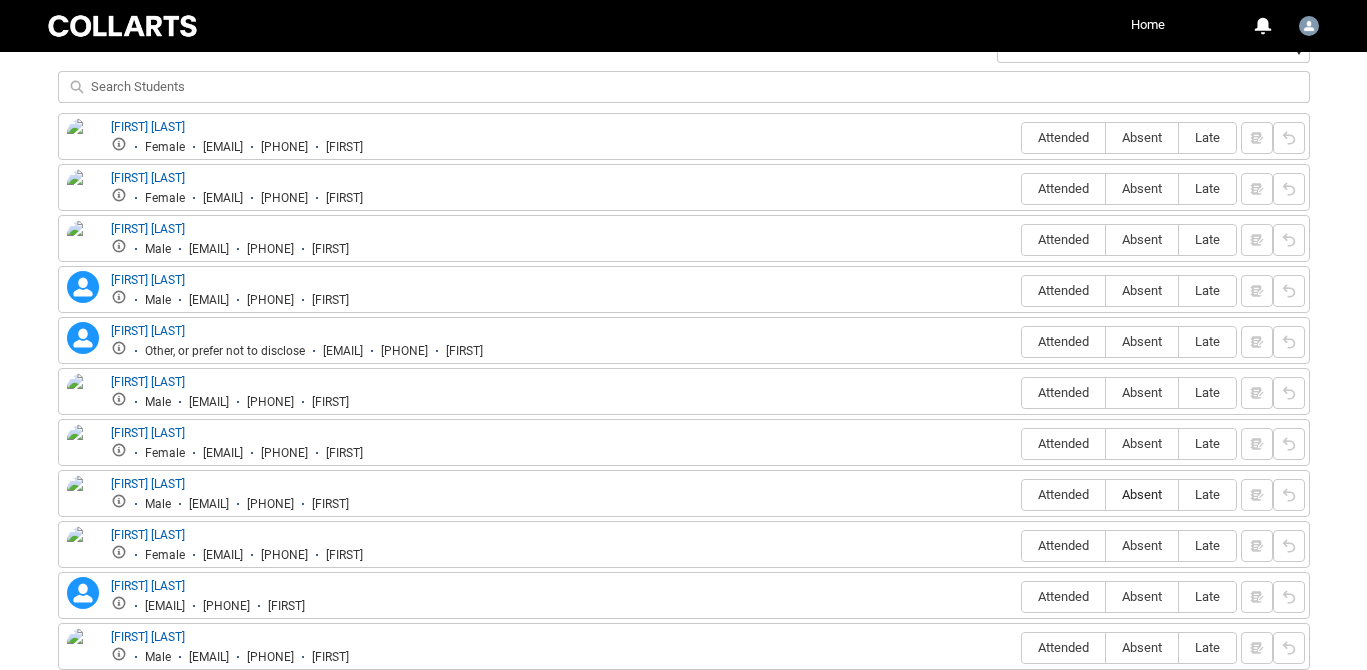 click on "Absent" at bounding box center [1142, 494] 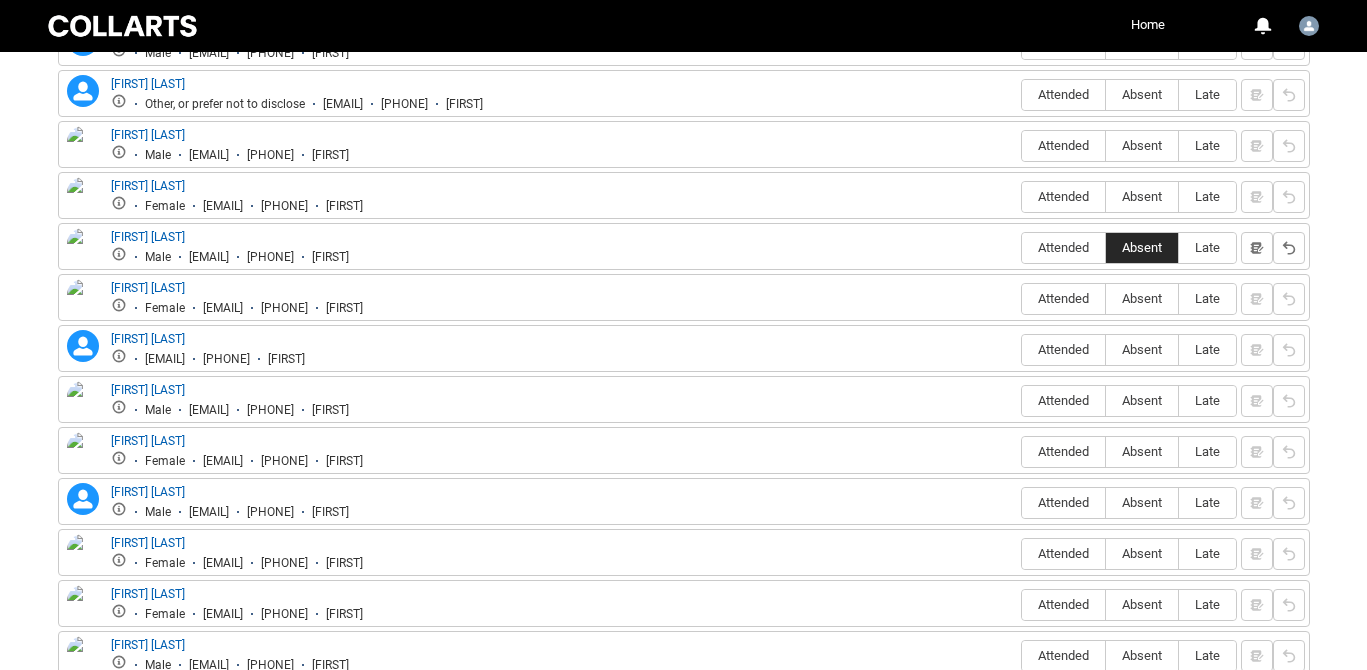 scroll, scrollTop: 1130, scrollLeft: 0, axis: vertical 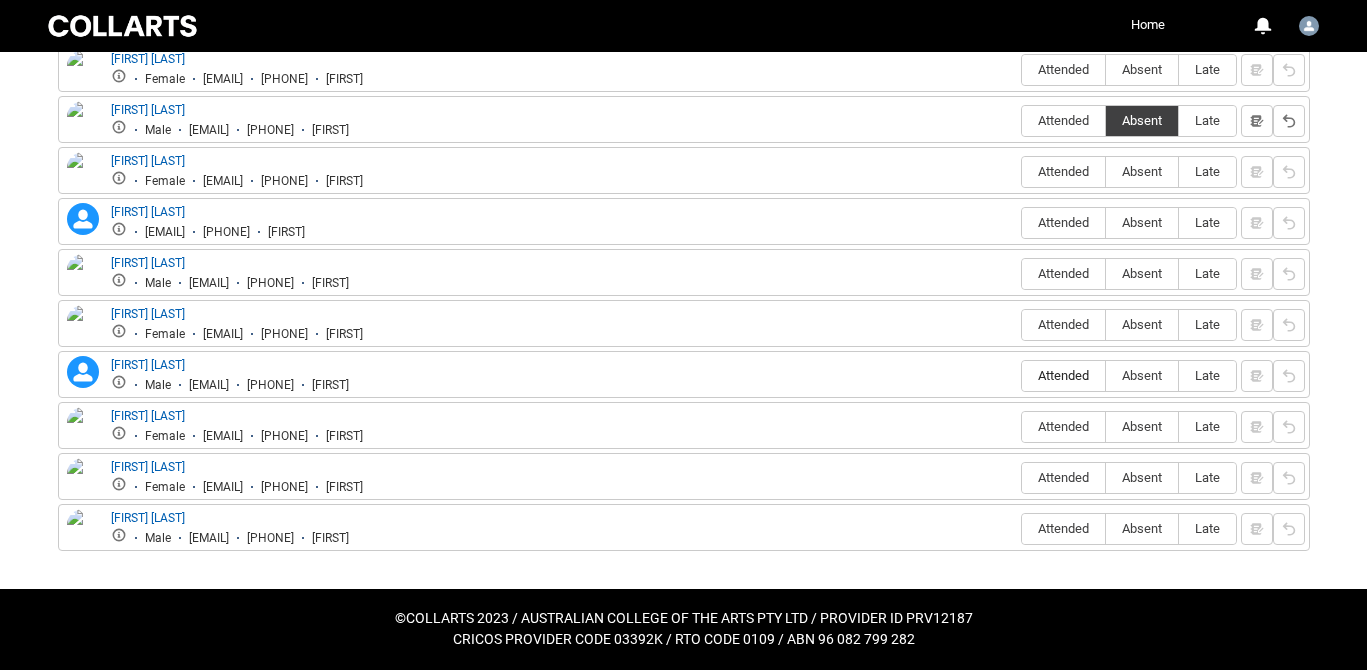 click on "Attended" at bounding box center (1063, 375) 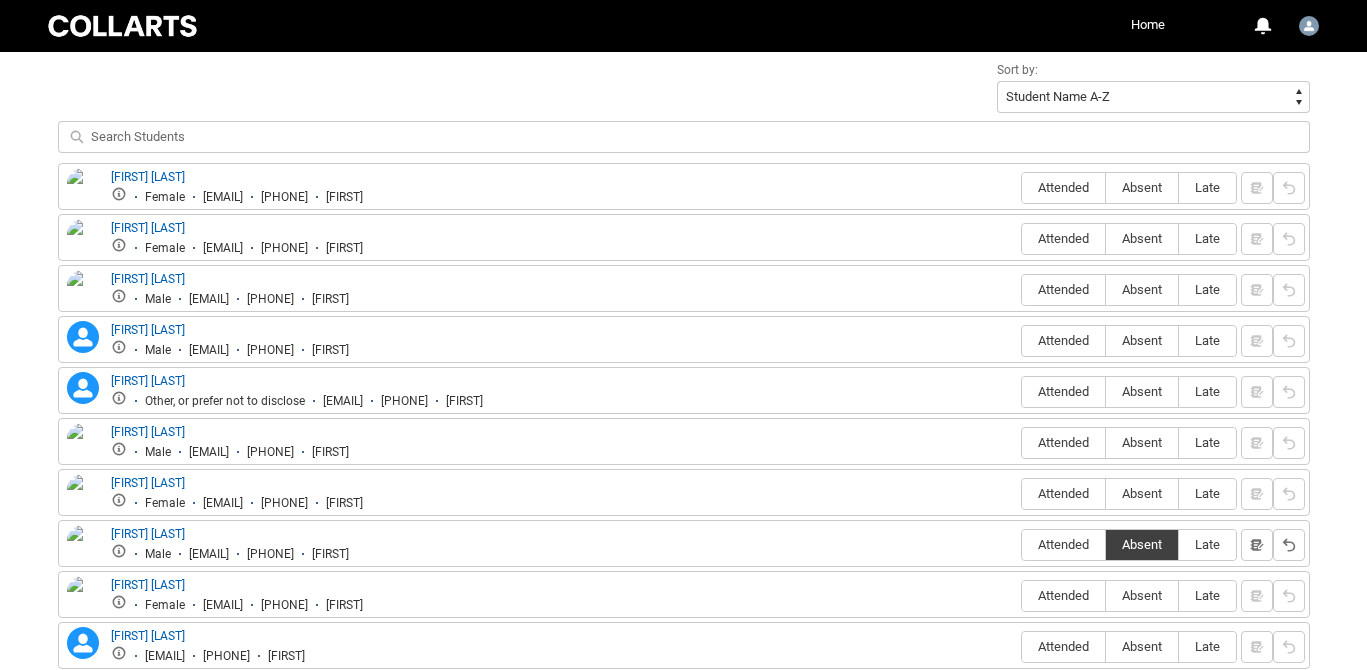 scroll, scrollTop: 696, scrollLeft: 0, axis: vertical 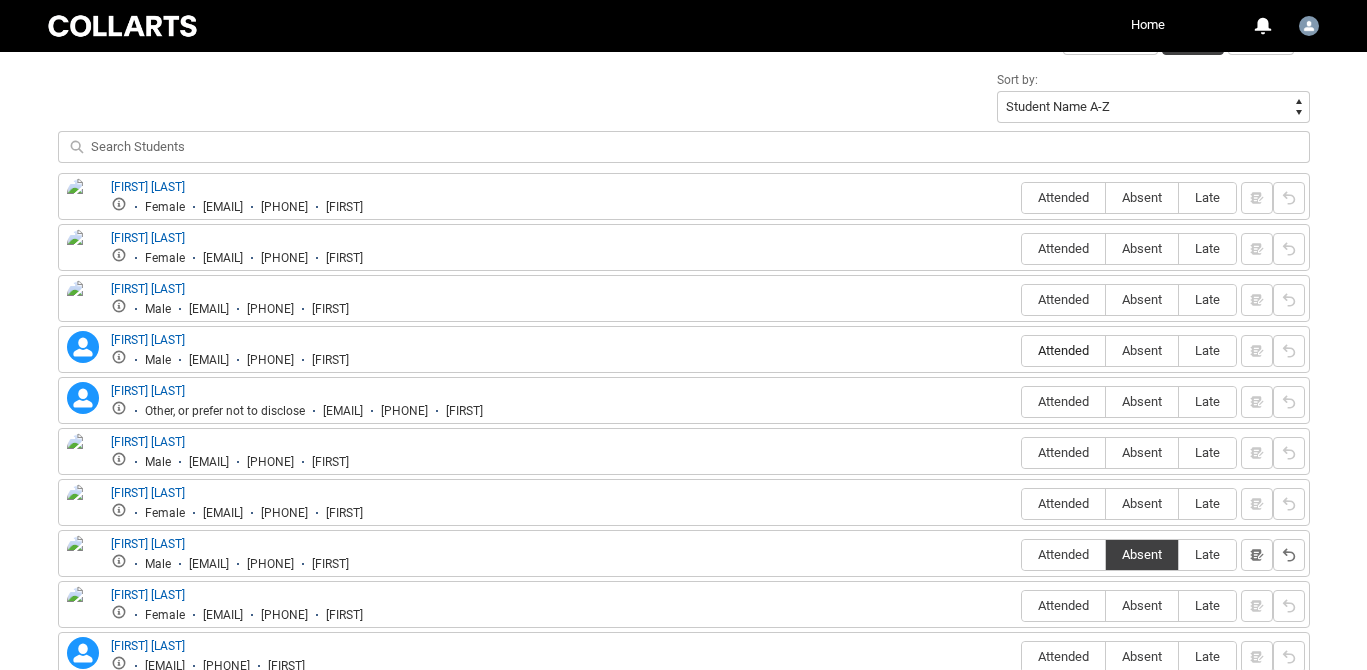 click on "Attended" at bounding box center [1063, 350] 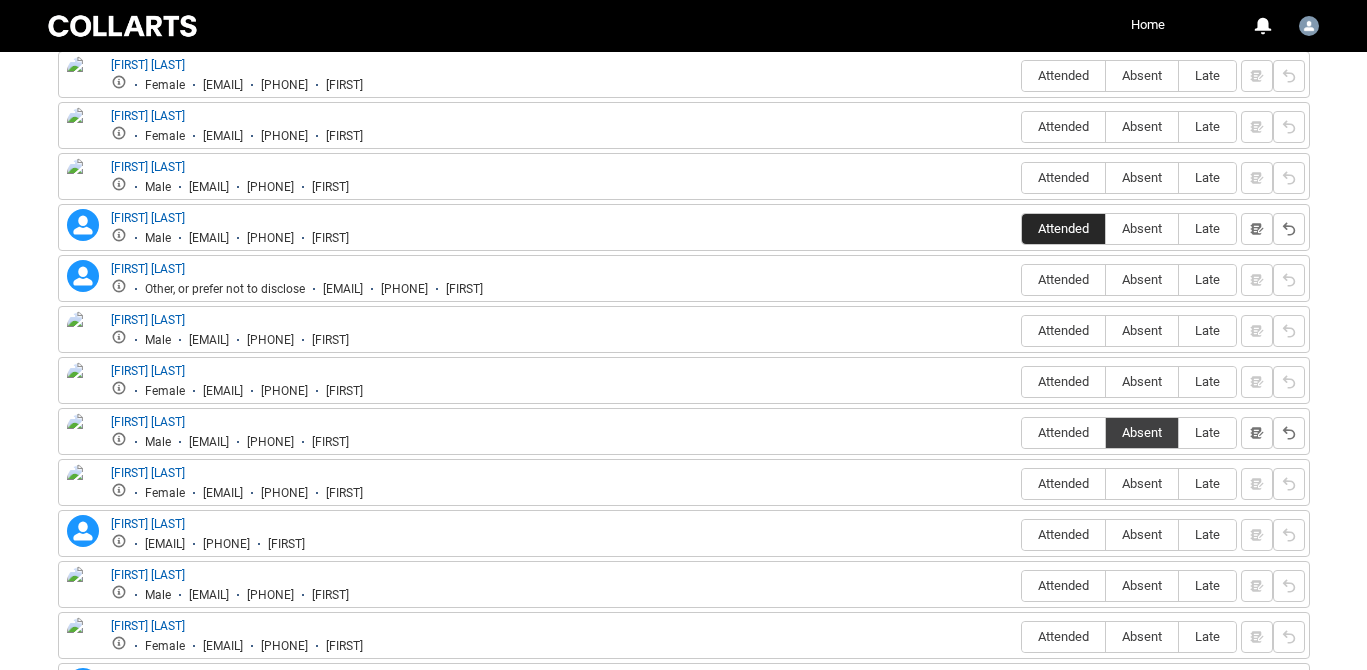 scroll, scrollTop: 830, scrollLeft: 0, axis: vertical 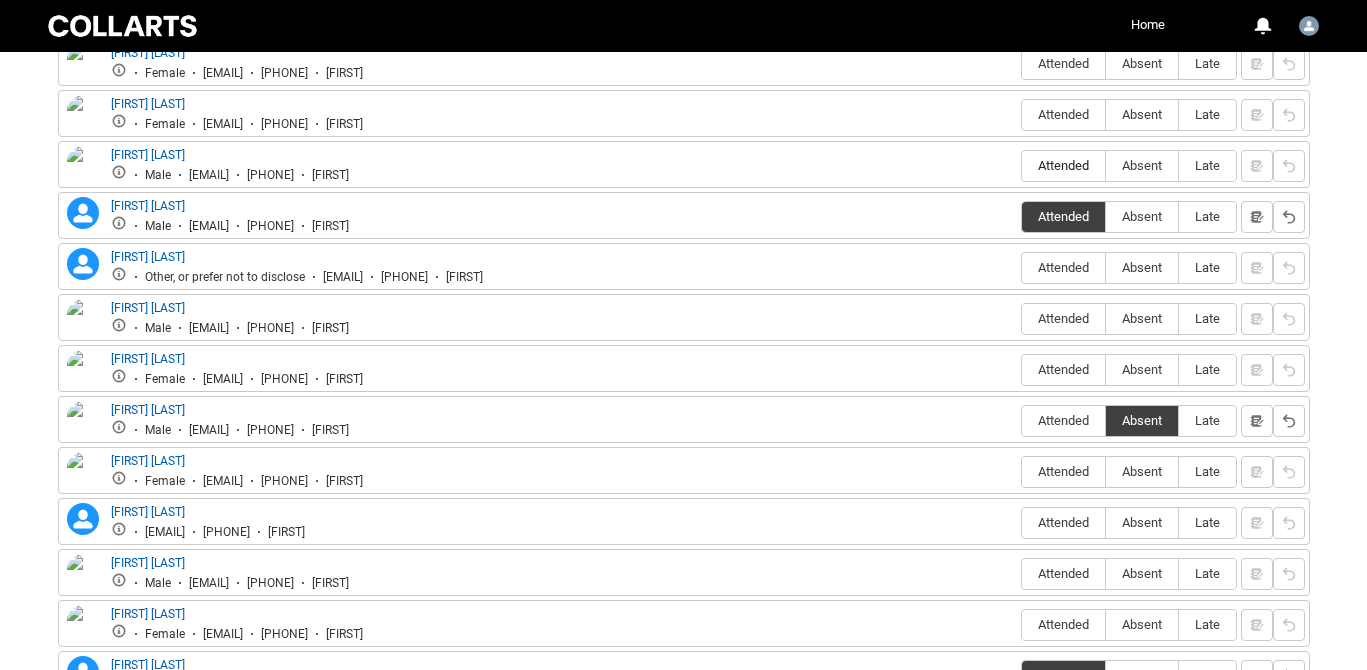 click on "Attended" at bounding box center [1063, 165] 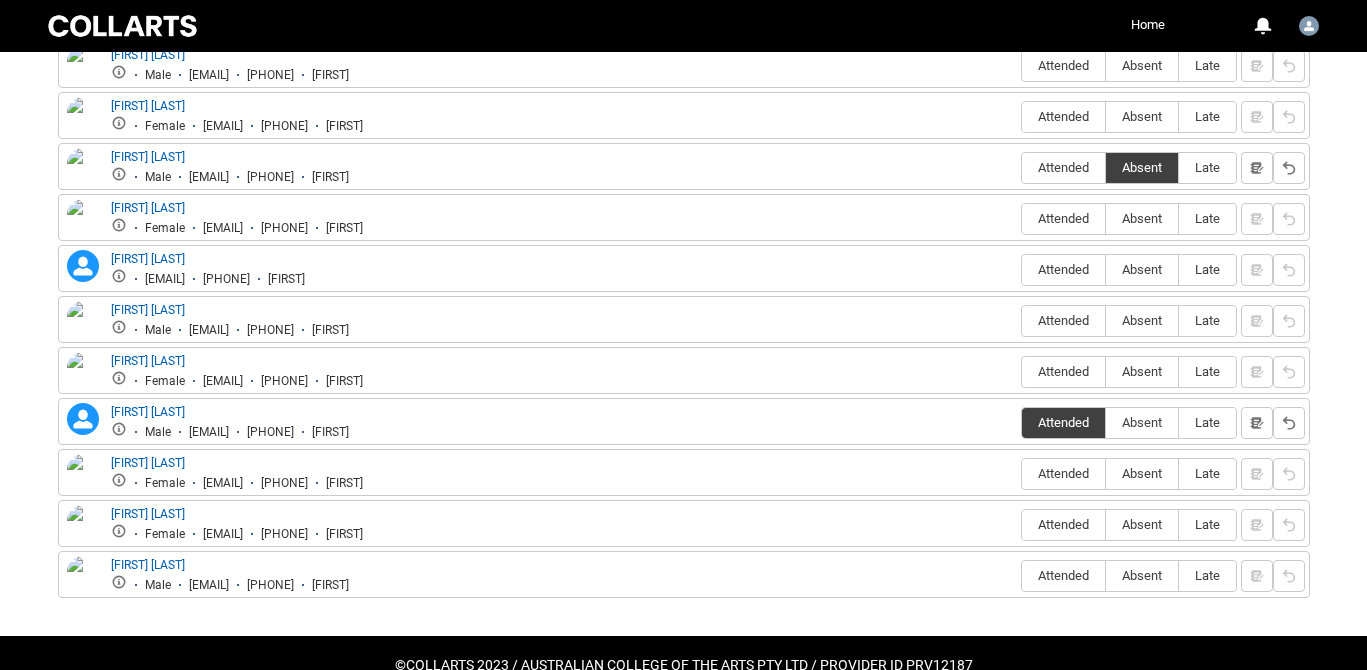 scroll, scrollTop: 1130, scrollLeft: 0, axis: vertical 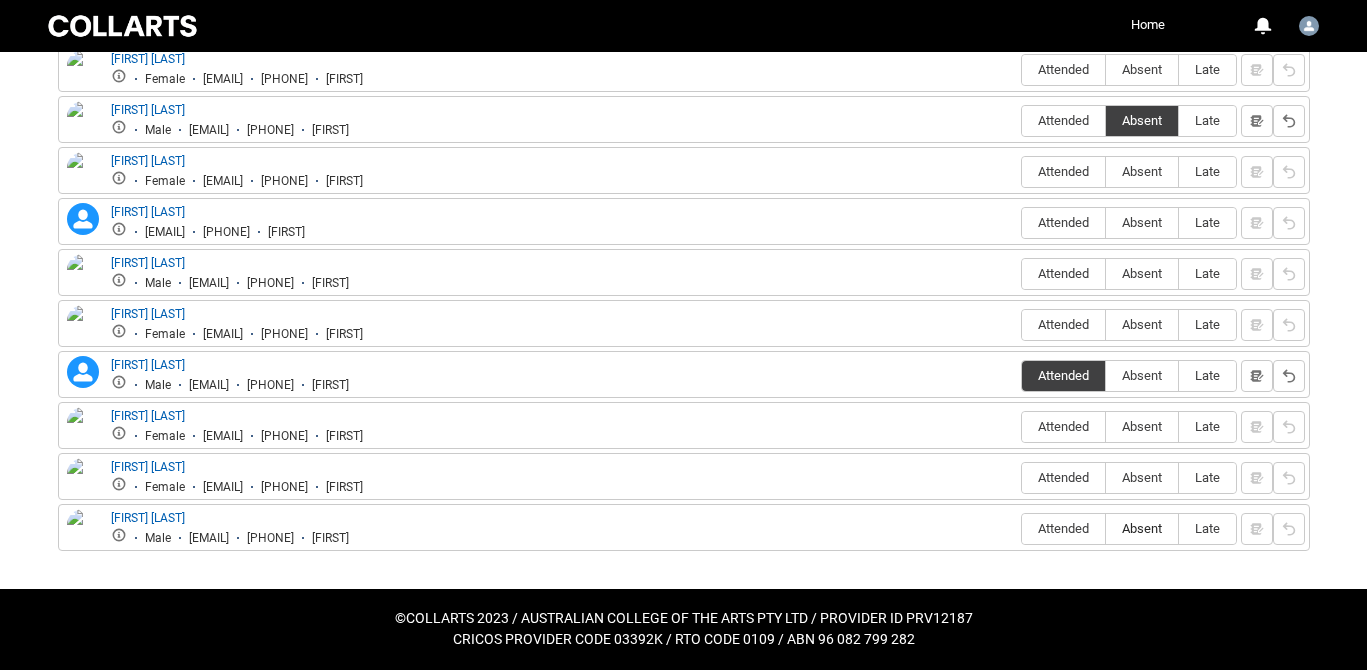 click on "Absent" at bounding box center [1142, 528] 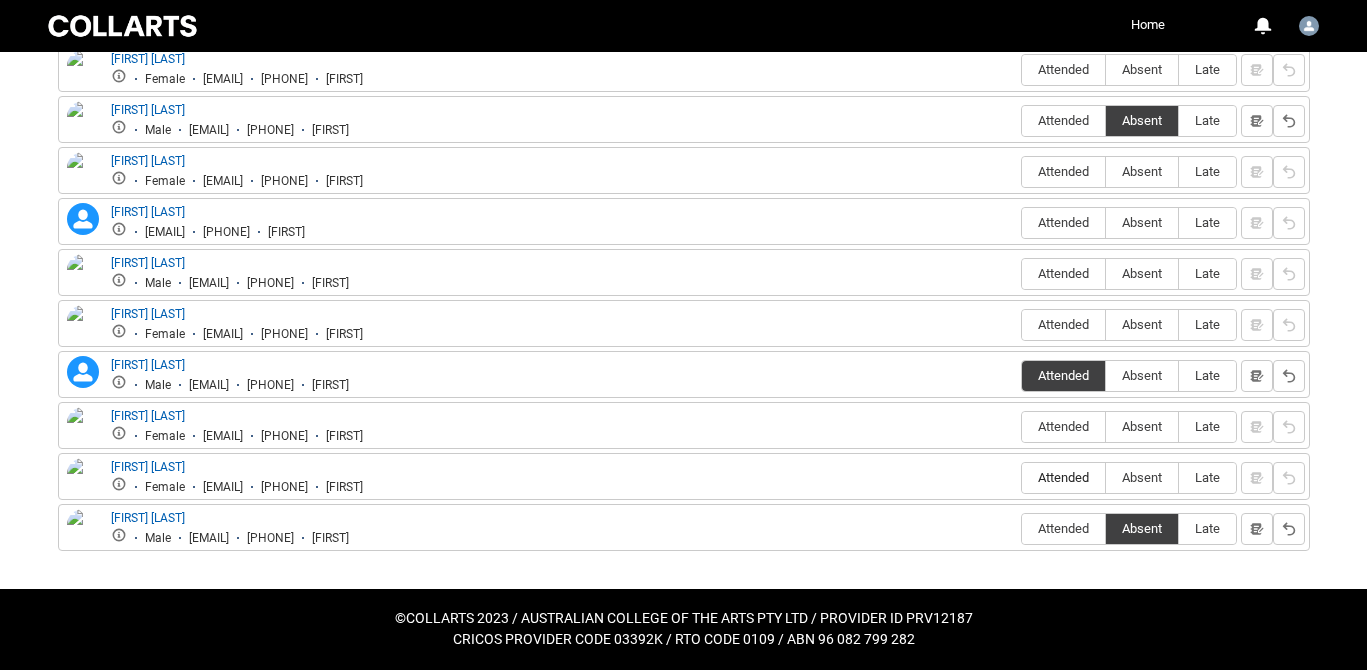 click on "Attended" at bounding box center (1063, 477) 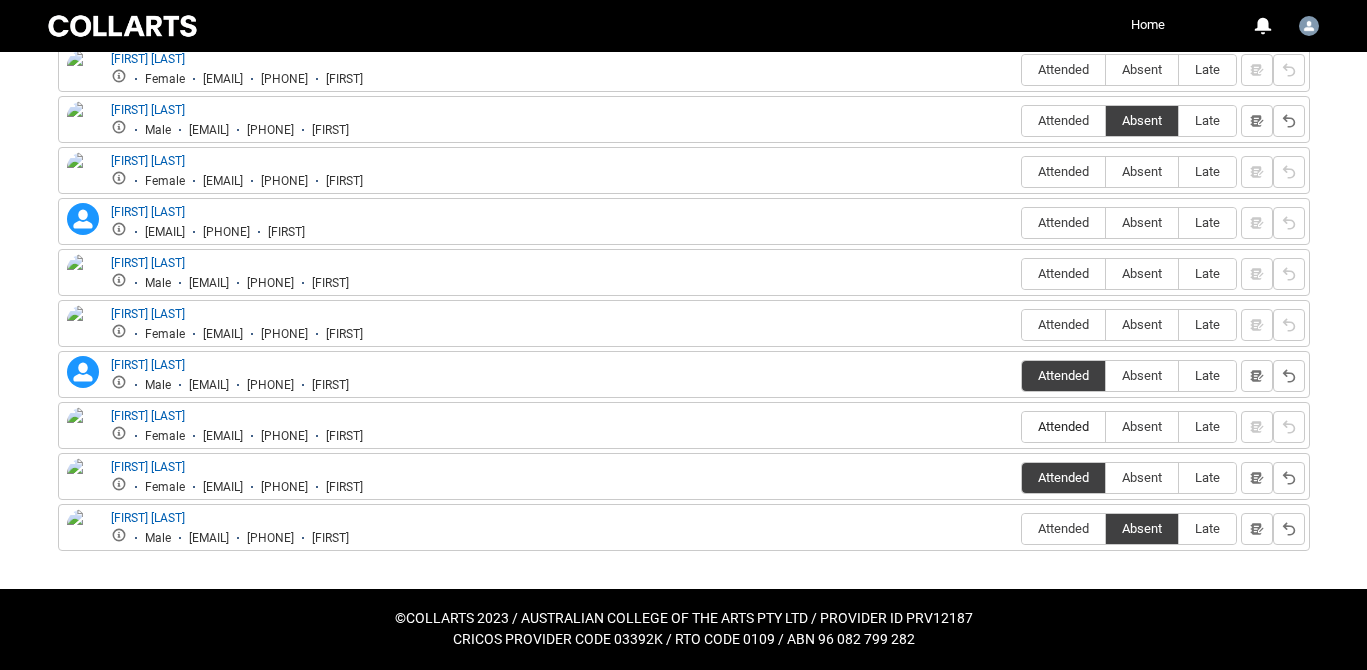 click on "Attended" at bounding box center (1063, 426) 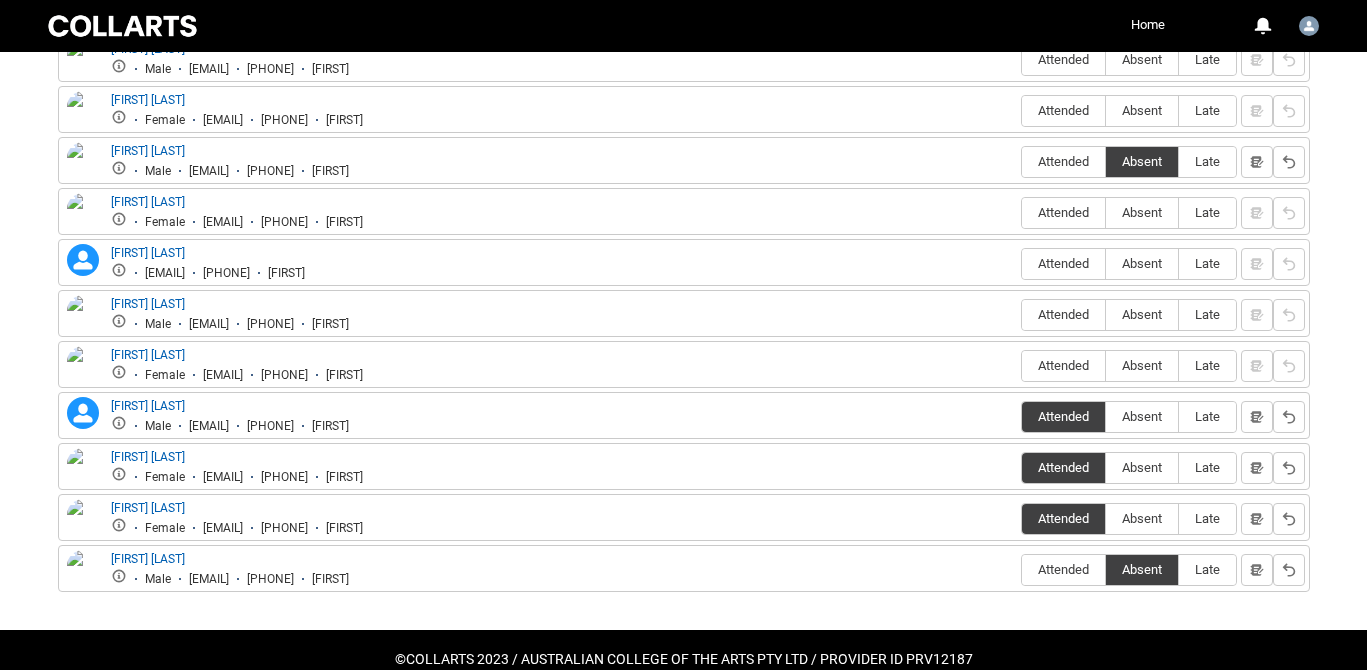 scroll, scrollTop: 1088, scrollLeft: 0, axis: vertical 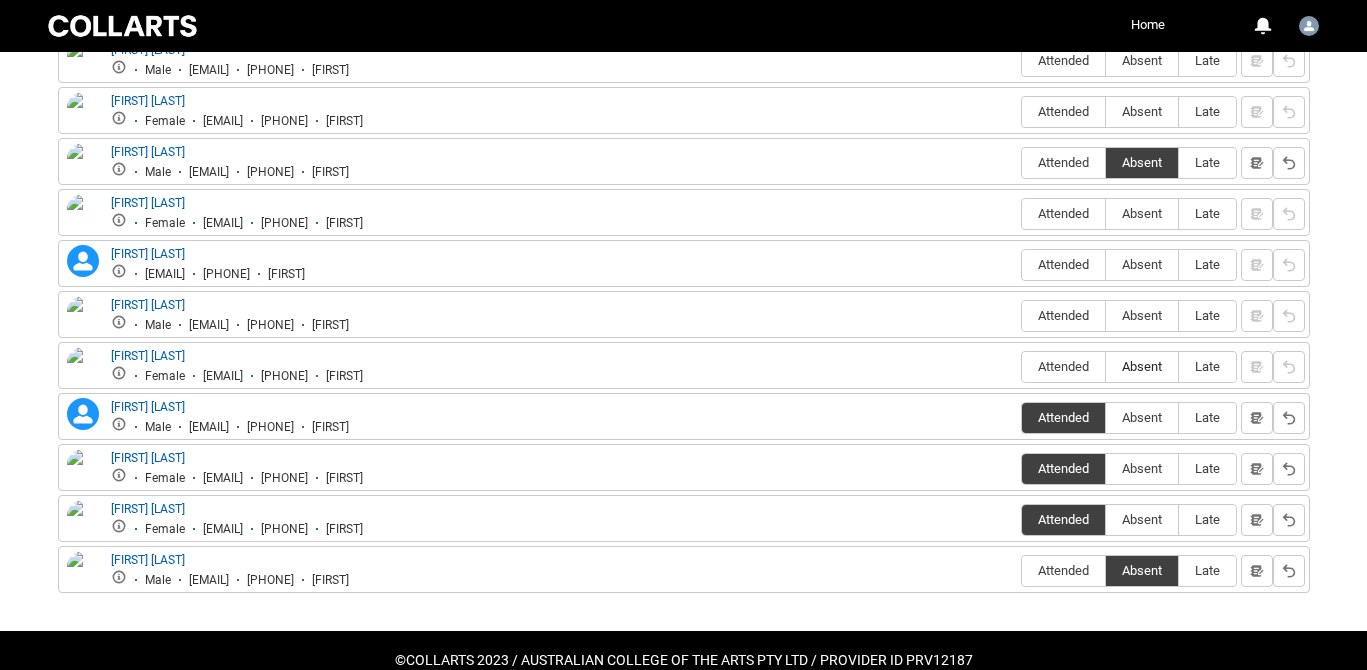click on "Absent" at bounding box center [1142, 366] 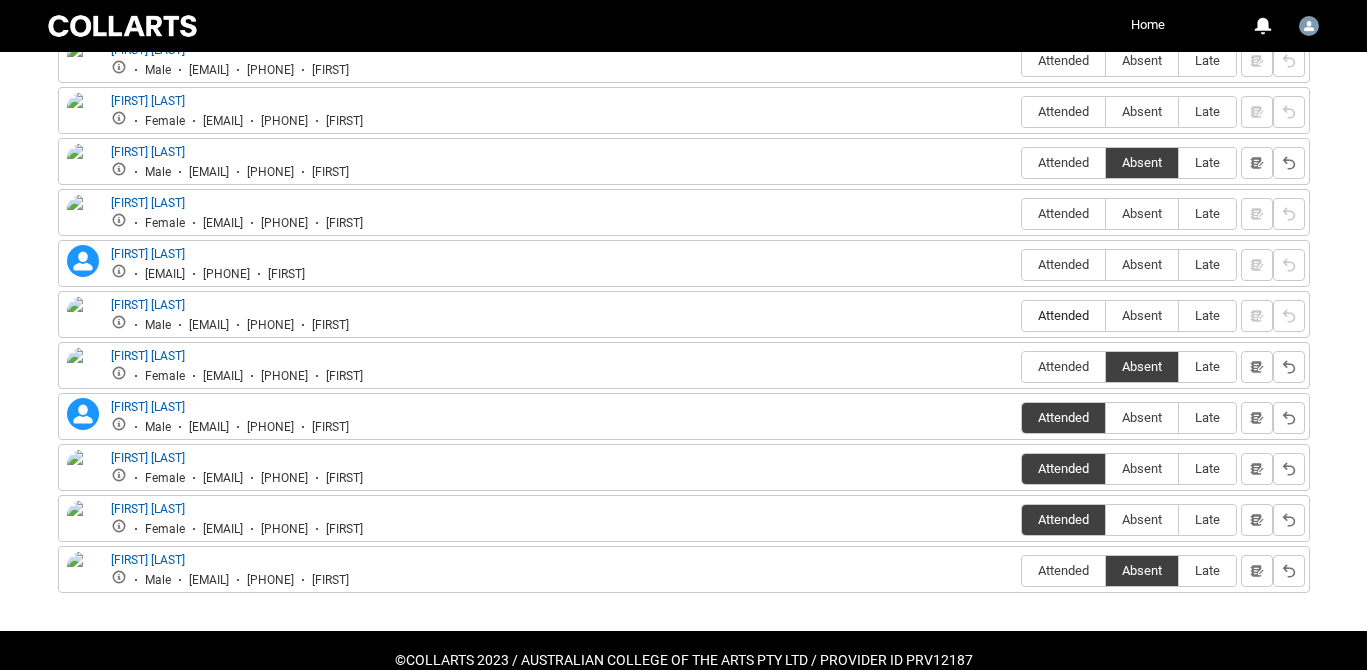 click on "Attended" at bounding box center (1063, 315) 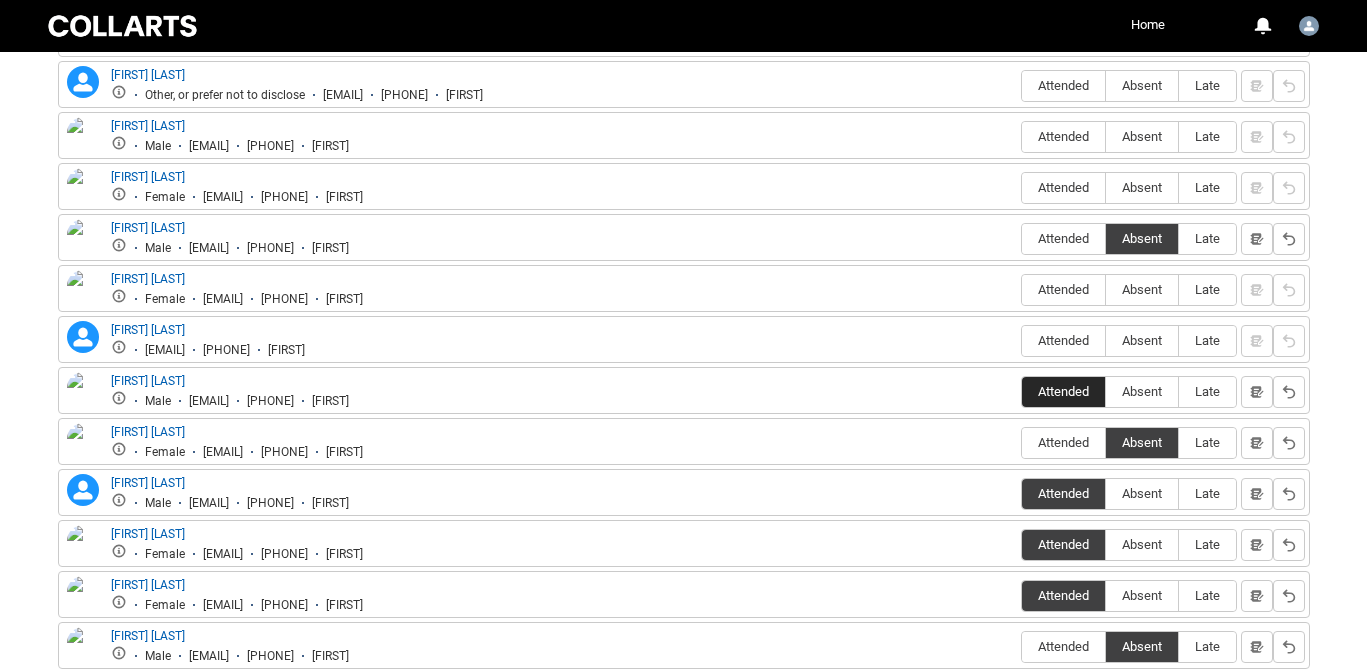 scroll, scrollTop: 1011, scrollLeft: 0, axis: vertical 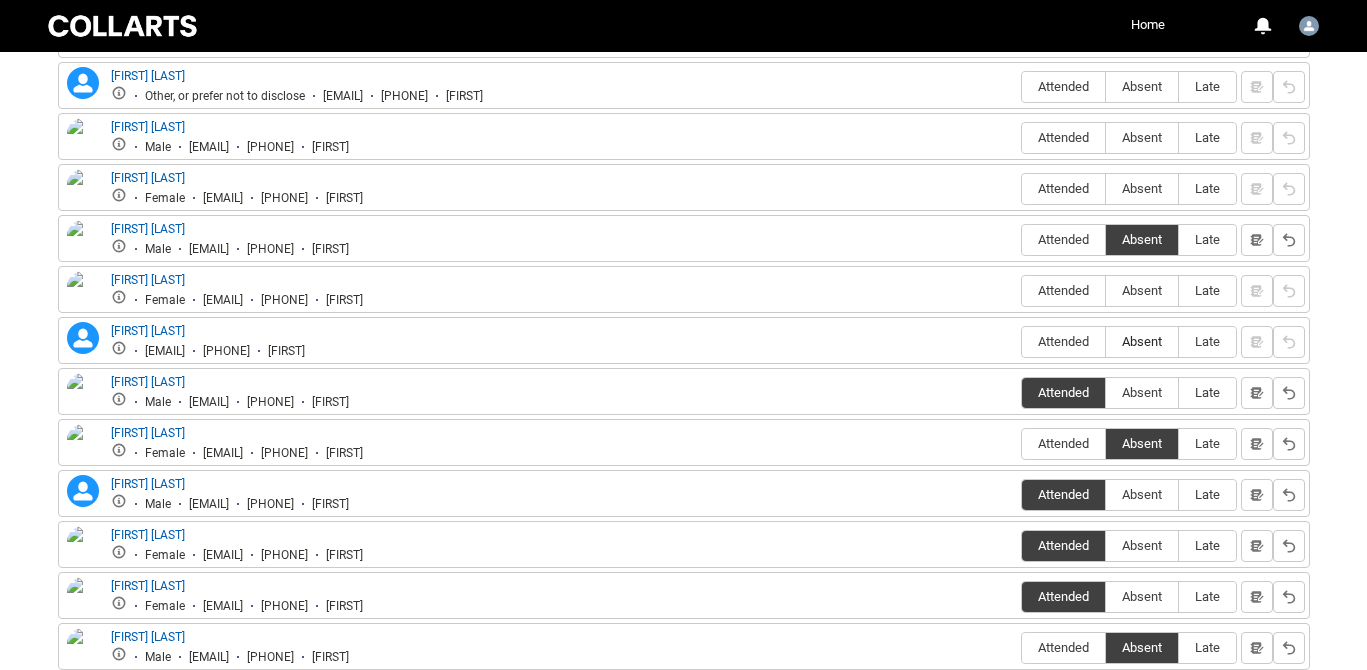 click on "Absent" at bounding box center [1142, 341] 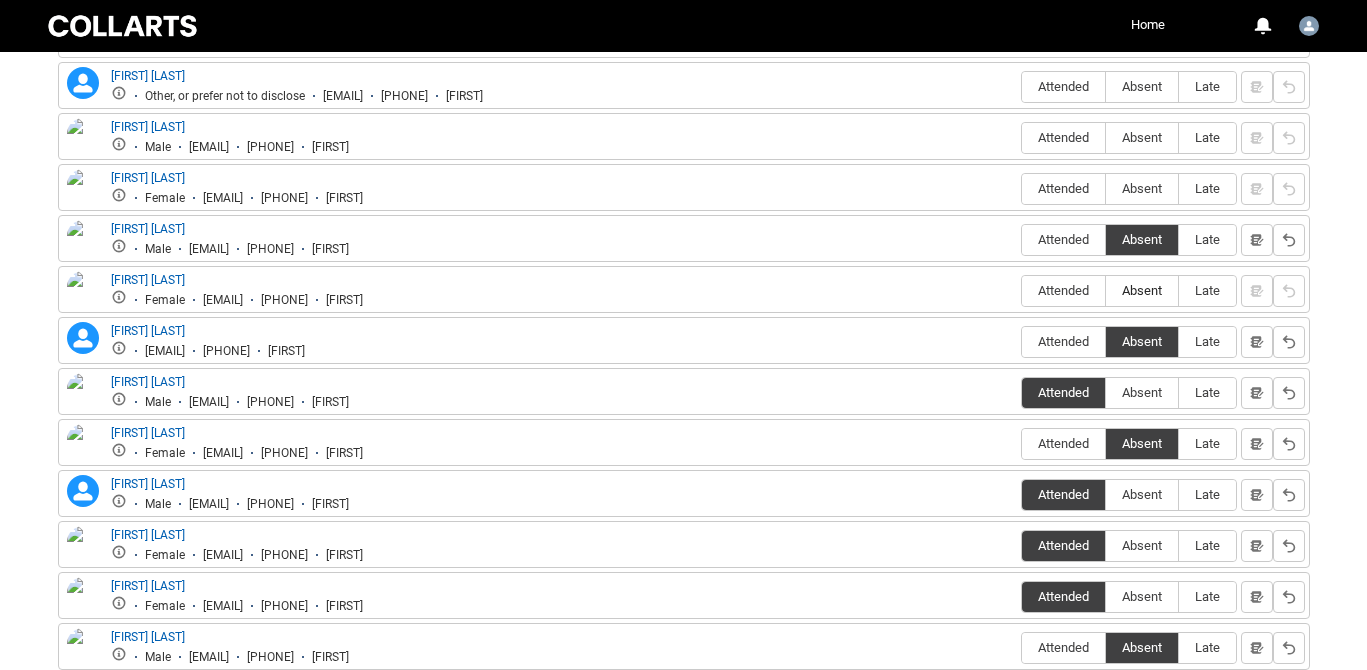 click on "Absent" at bounding box center [1142, 290] 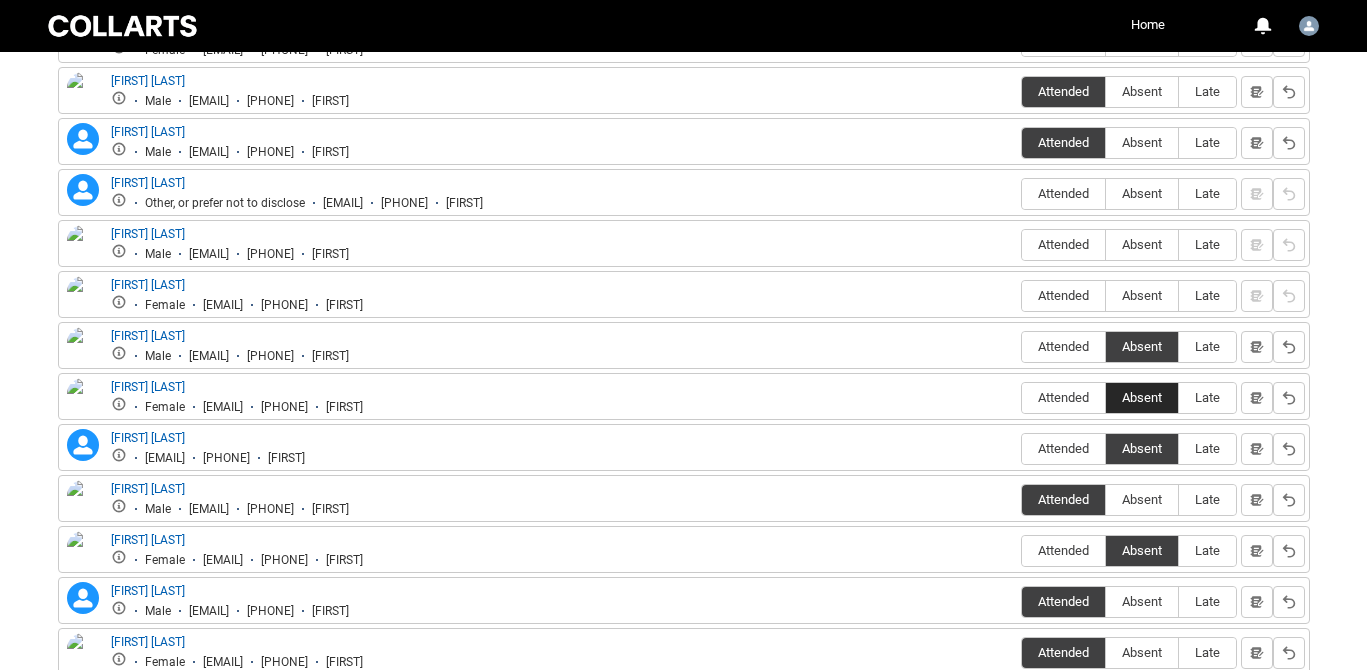 scroll, scrollTop: 900, scrollLeft: 0, axis: vertical 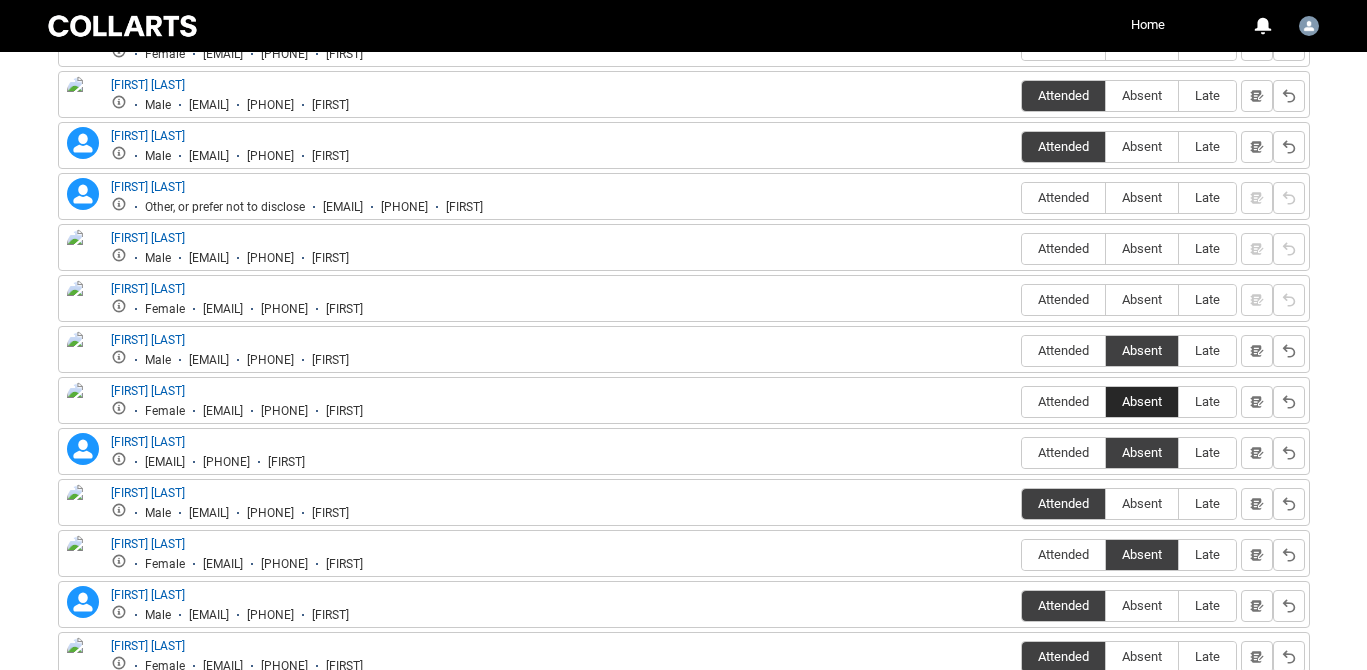 click on "Absent" at bounding box center (1142, 300) 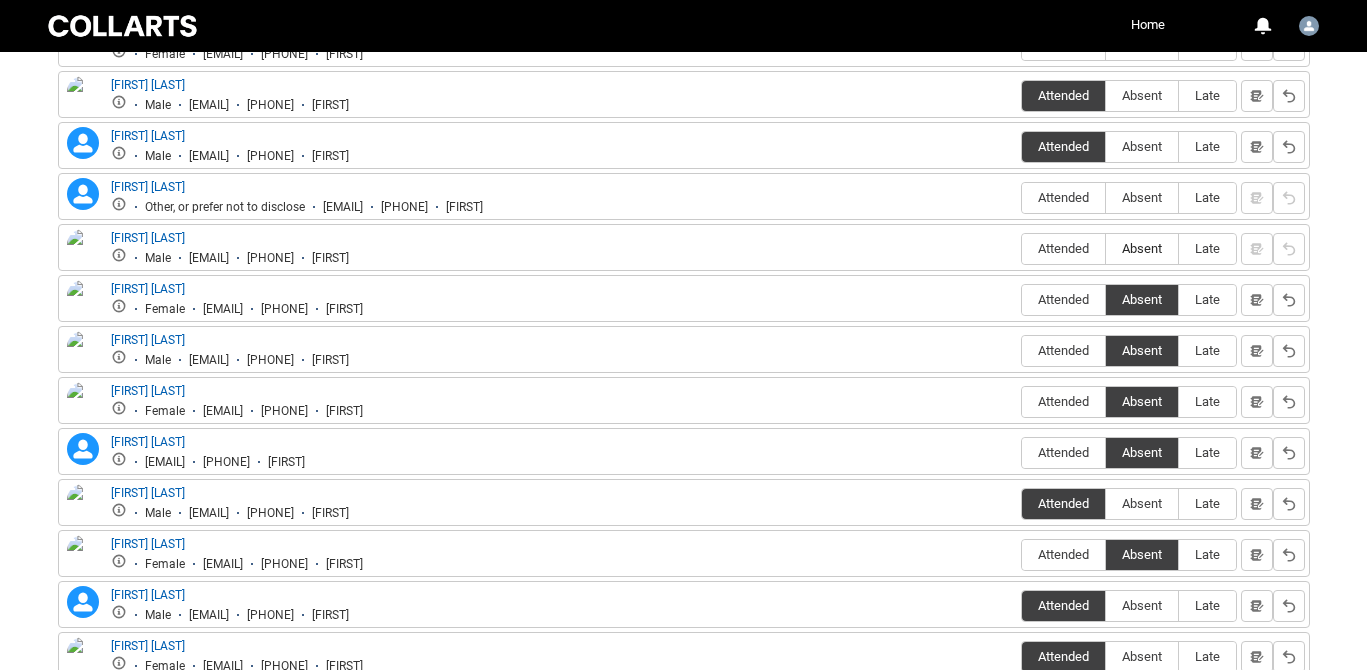 click on "Absent" at bounding box center [1142, 248] 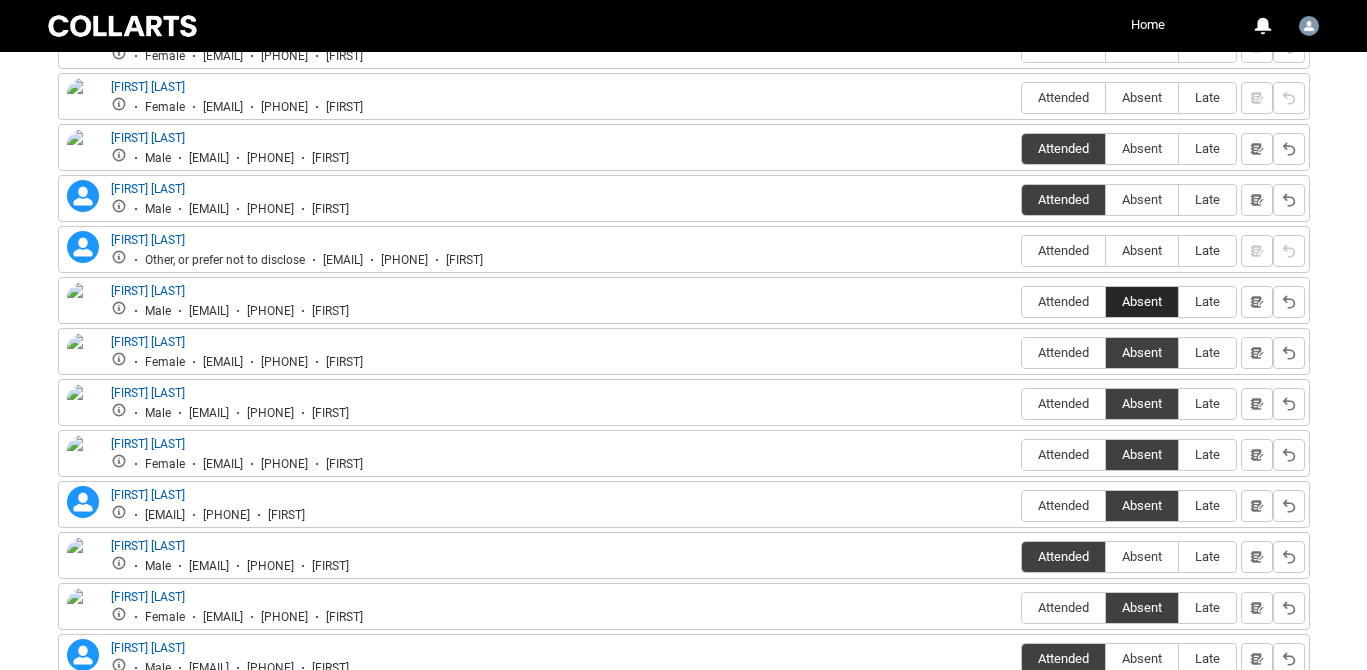 click on "Absent" at bounding box center (1142, 250) 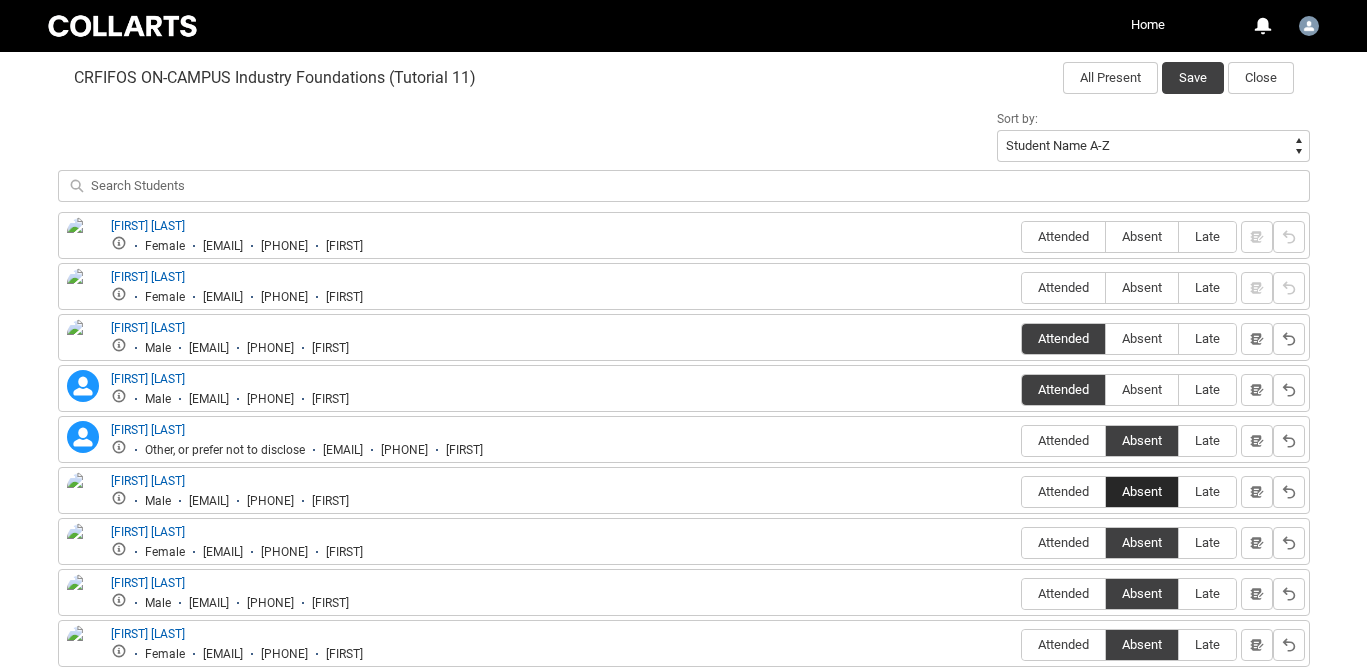 scroll, scrollTop: 654, scrollLeft: 0, axis: vertical 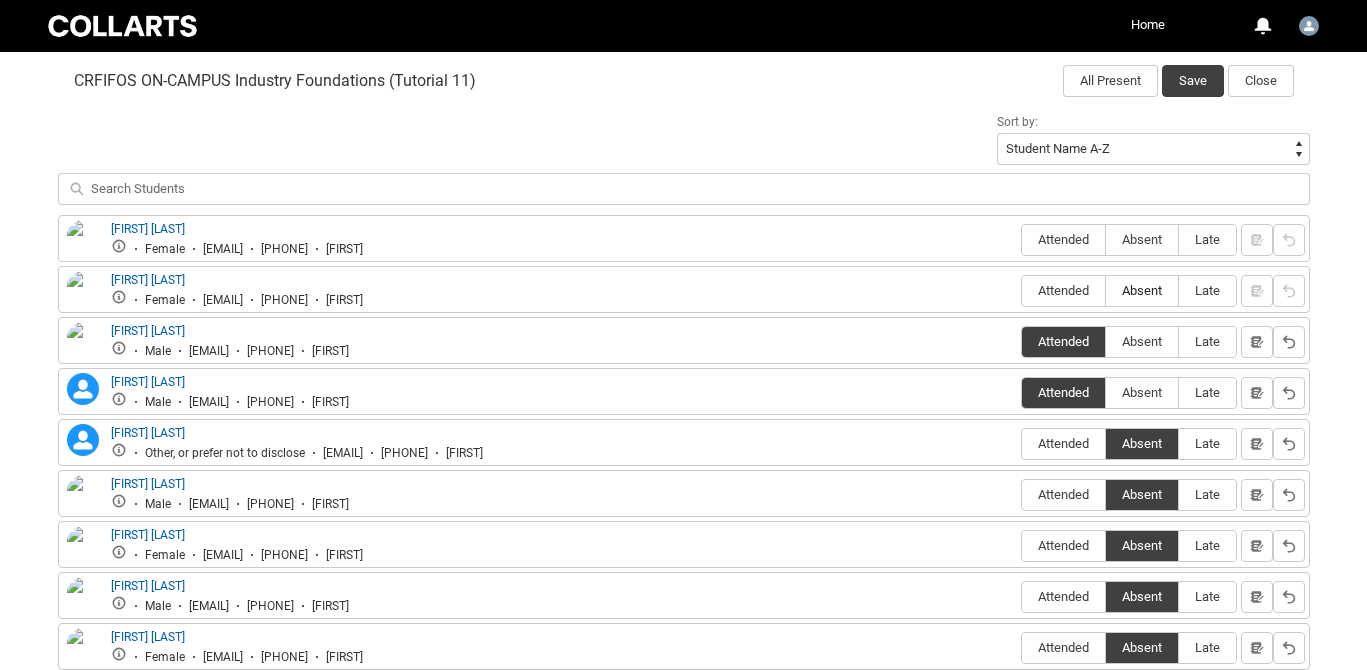 click on "Absent" at bounding box center [1142, 290] 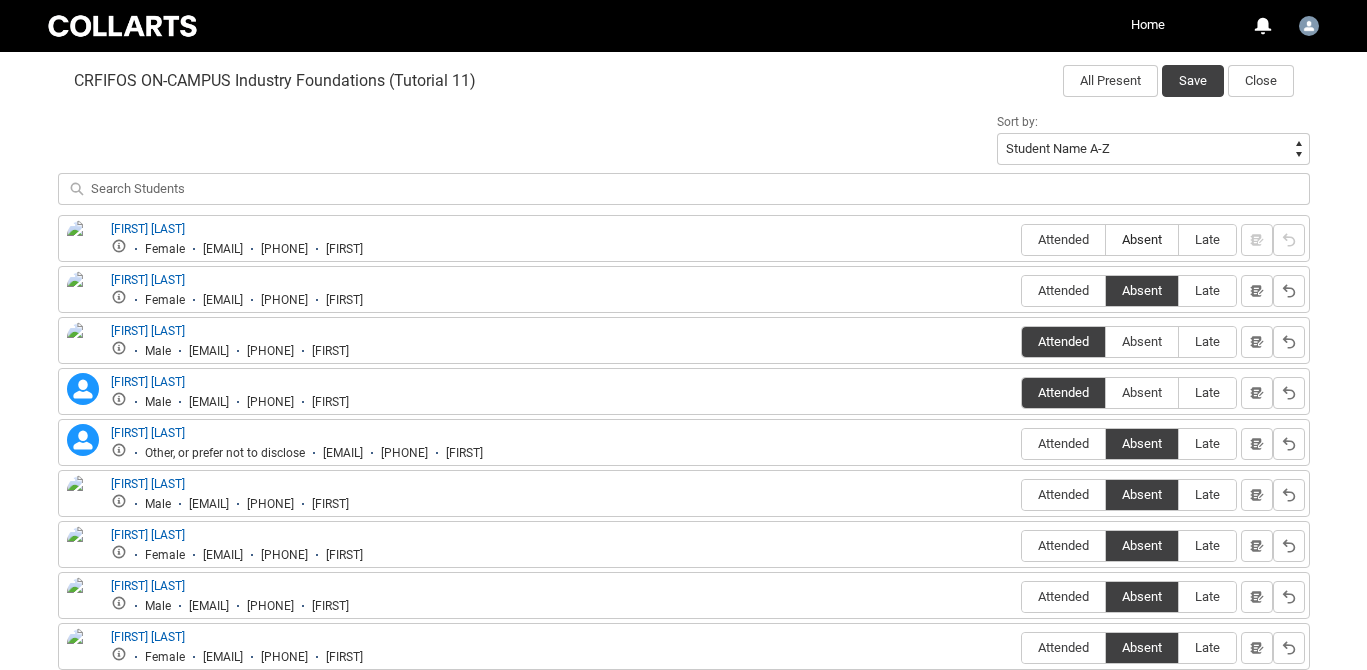 click on "Absent" at bounding box center [1142, 239] 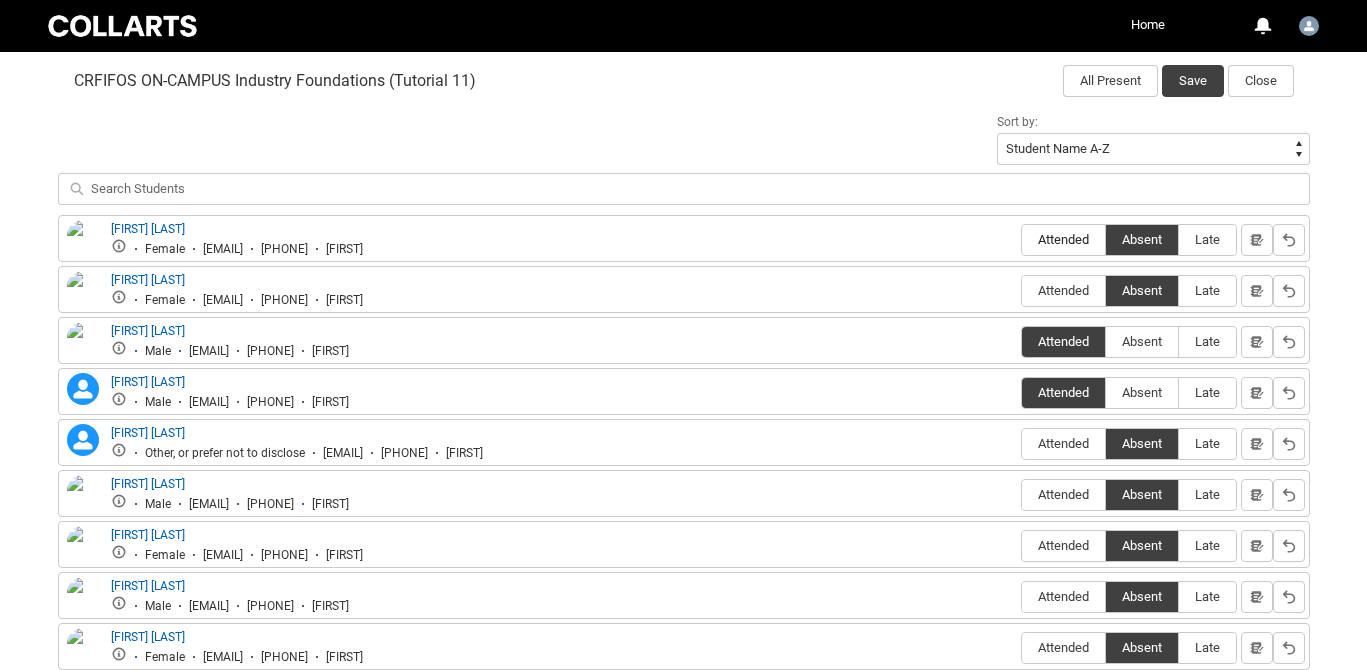 click on "Attended" at bounding box center [1063, 239] 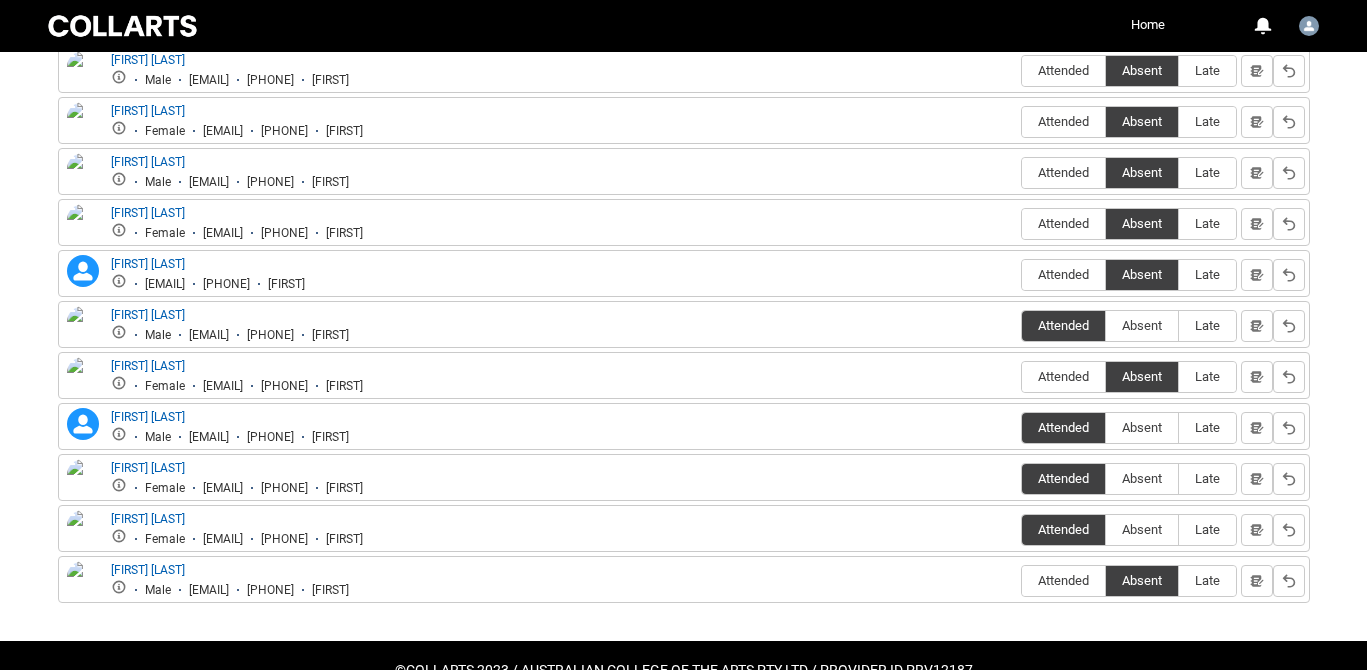 scroll, scrollTop: 1082, scrollLeft: 0, axis: vertical 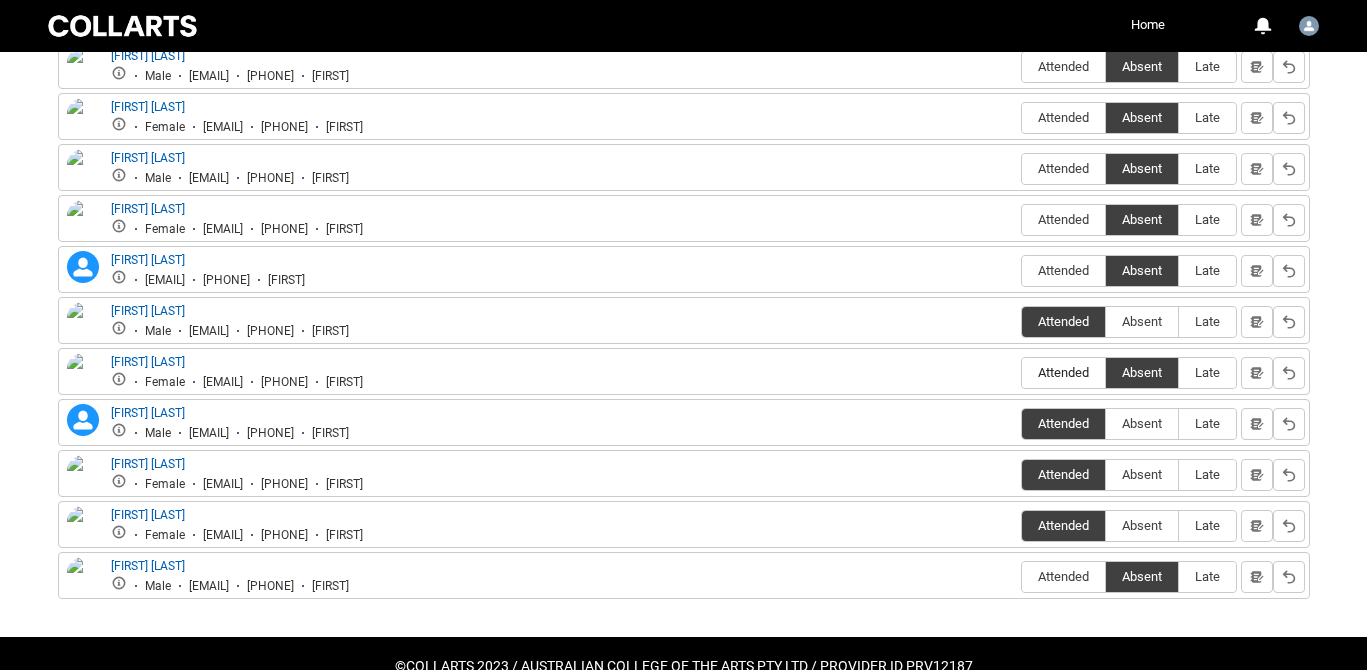 click on "Attended" at bounding box center [1063, 372] 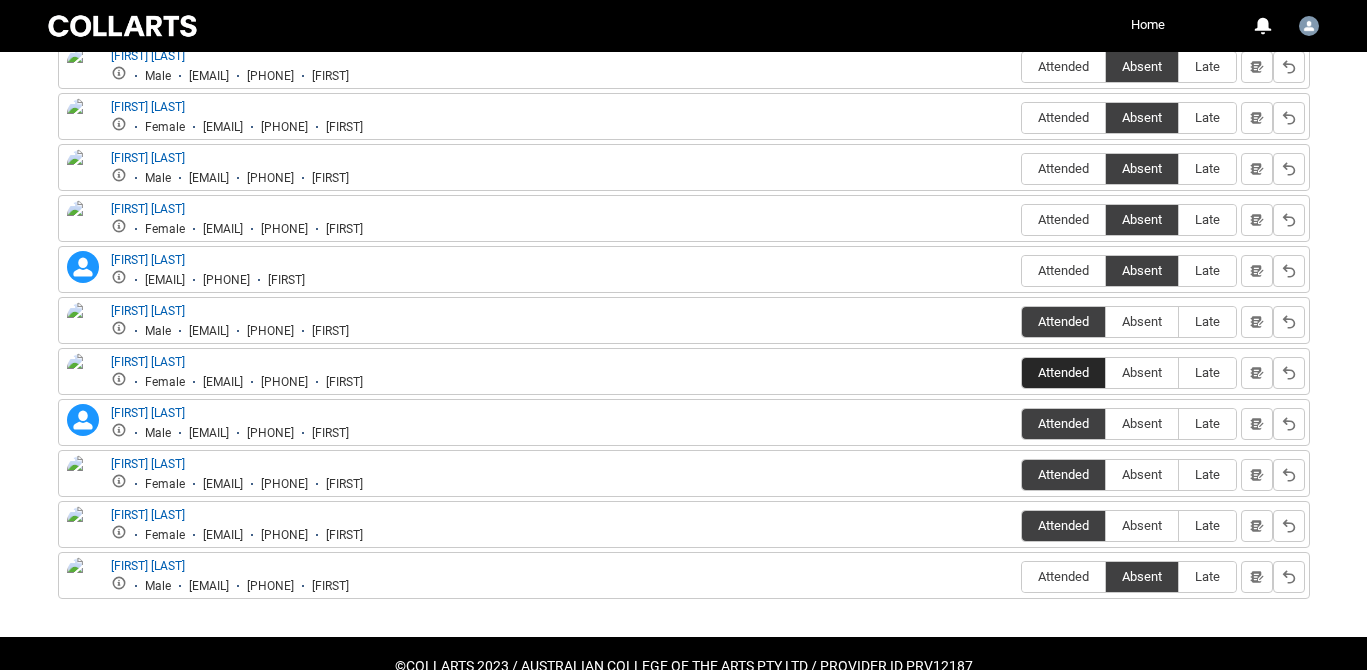 scroll, scrollTop: 1130, scrollLeft: 0, axis: vertical 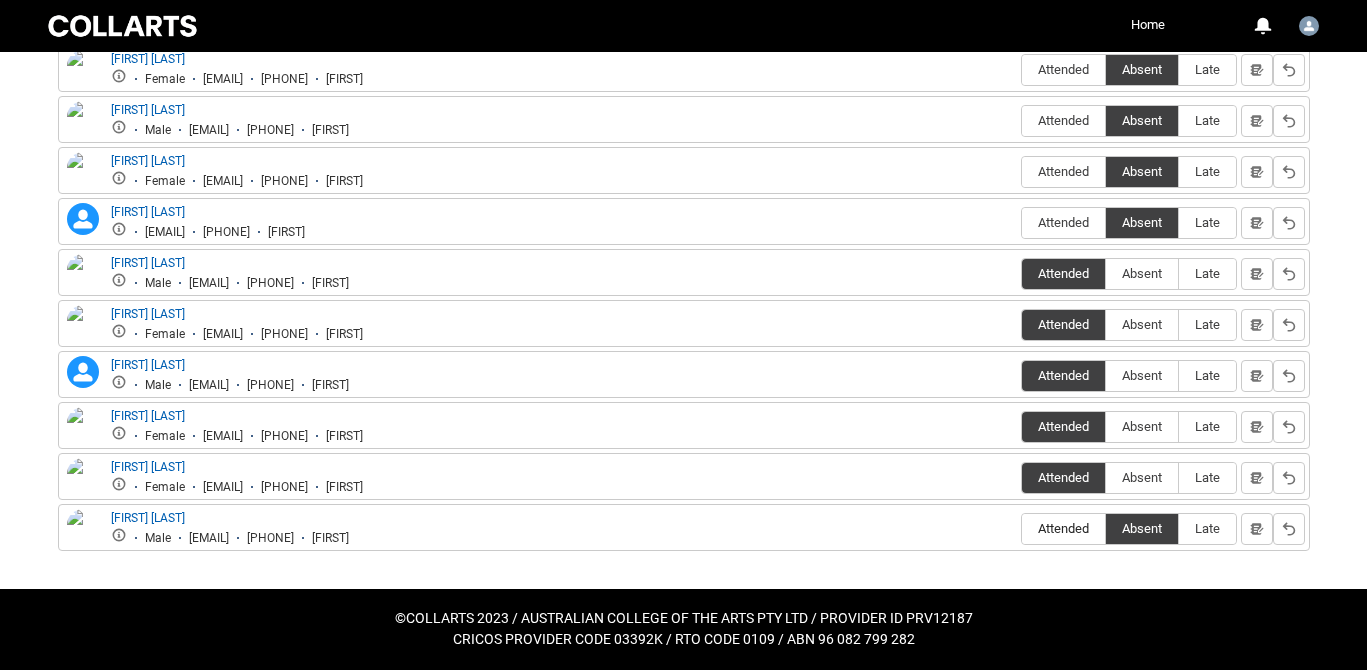 click on "Attended" at bounding box center [1063, 528] 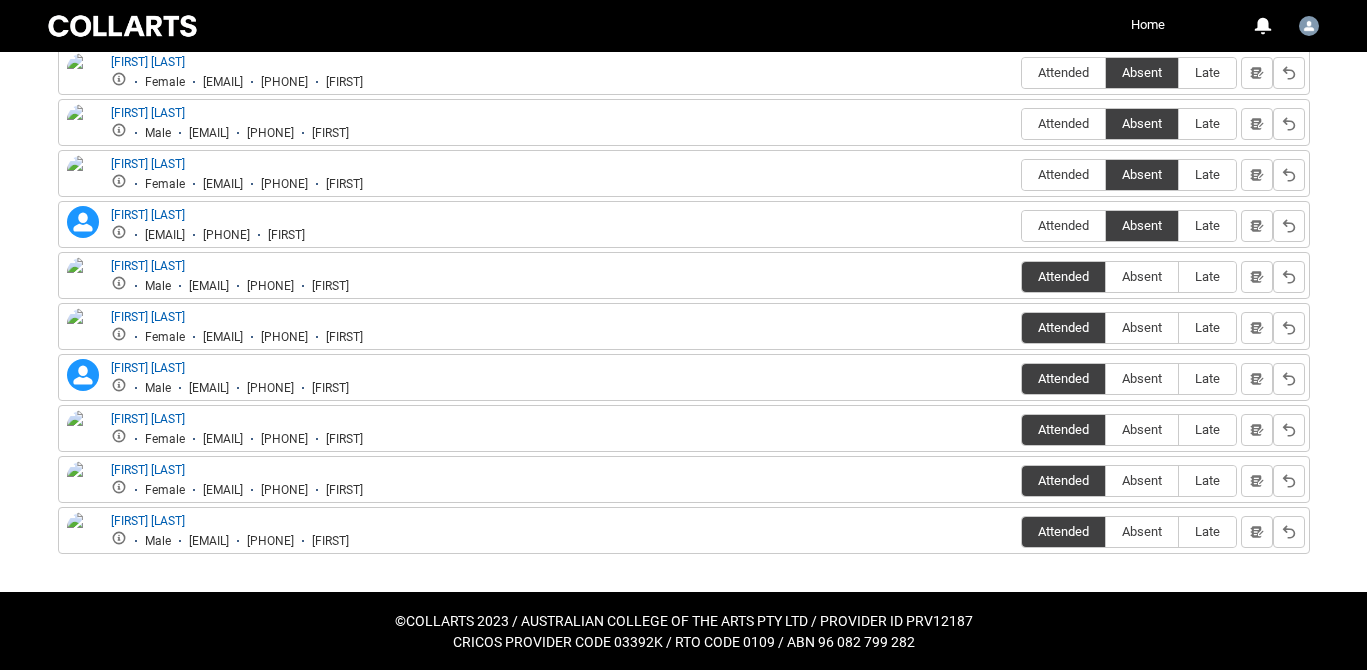 scroll, scrollTop: 1130, scrollLeft: 0, axis: vertical 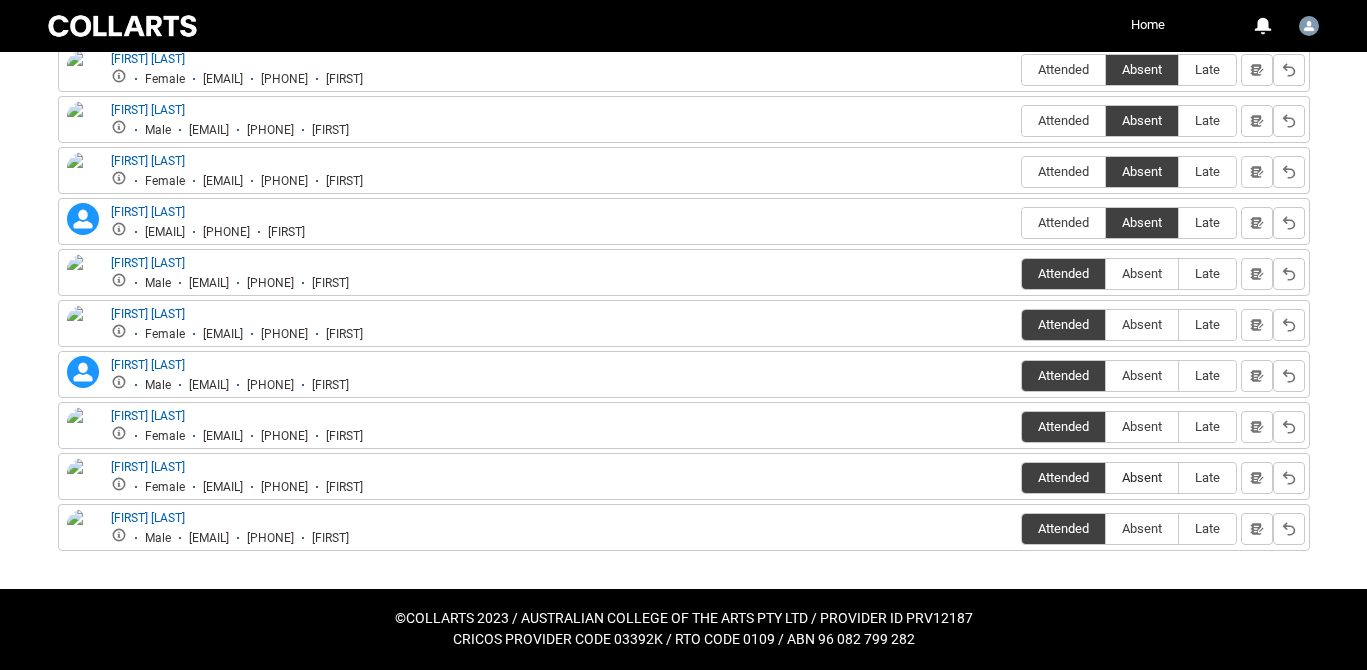 click on "Absent" at bounding box center (1142, 477) 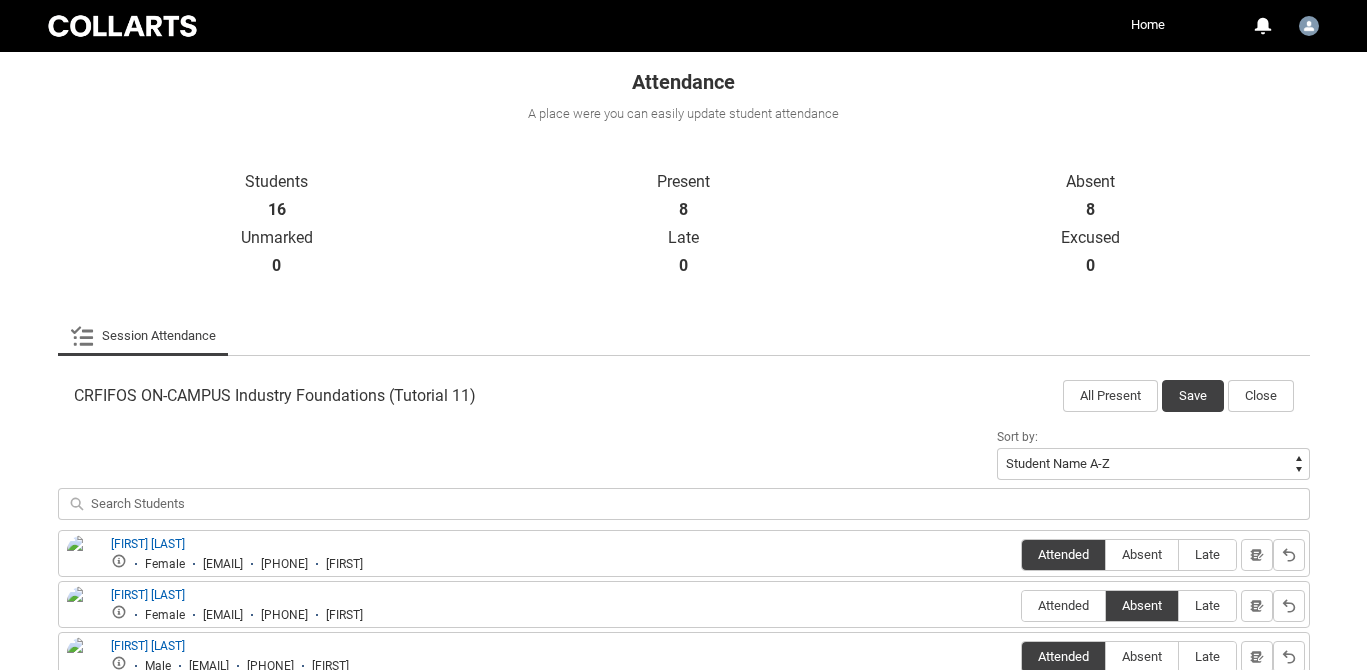 scroll, scrollTop: 323, scrollLeft: 0, axis: vertical 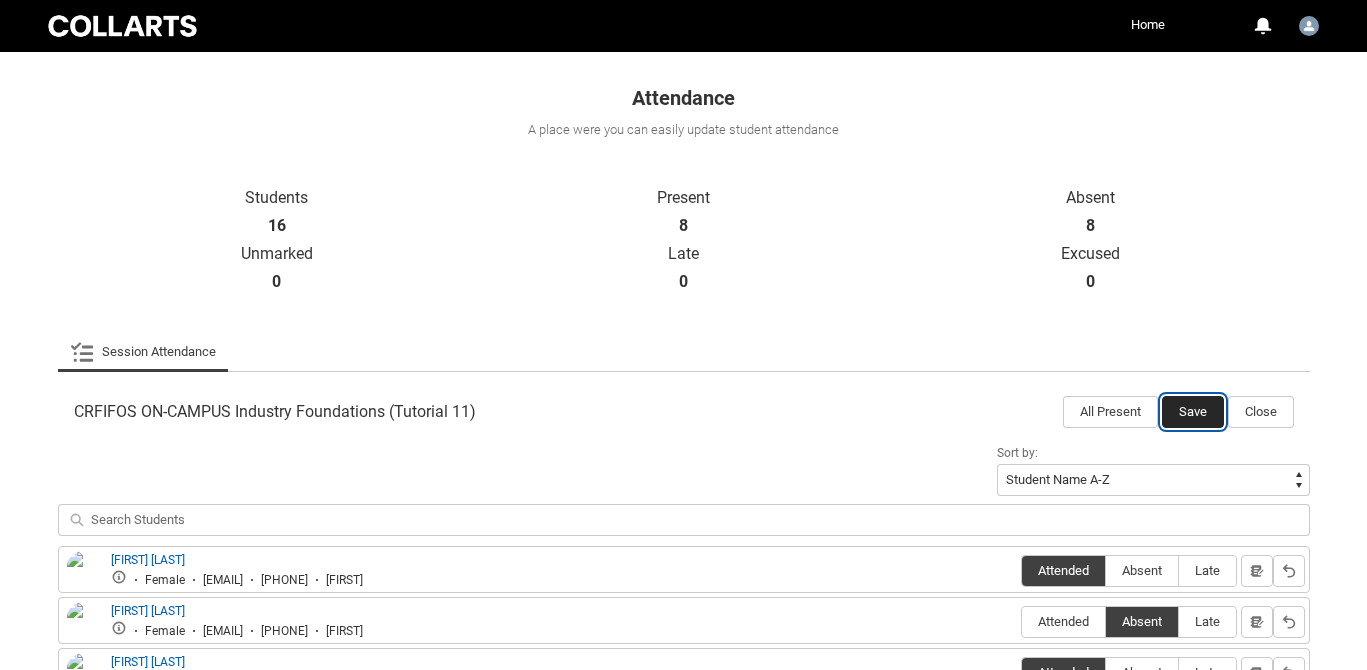 click on "Save" at bounding box center [1193, 412] 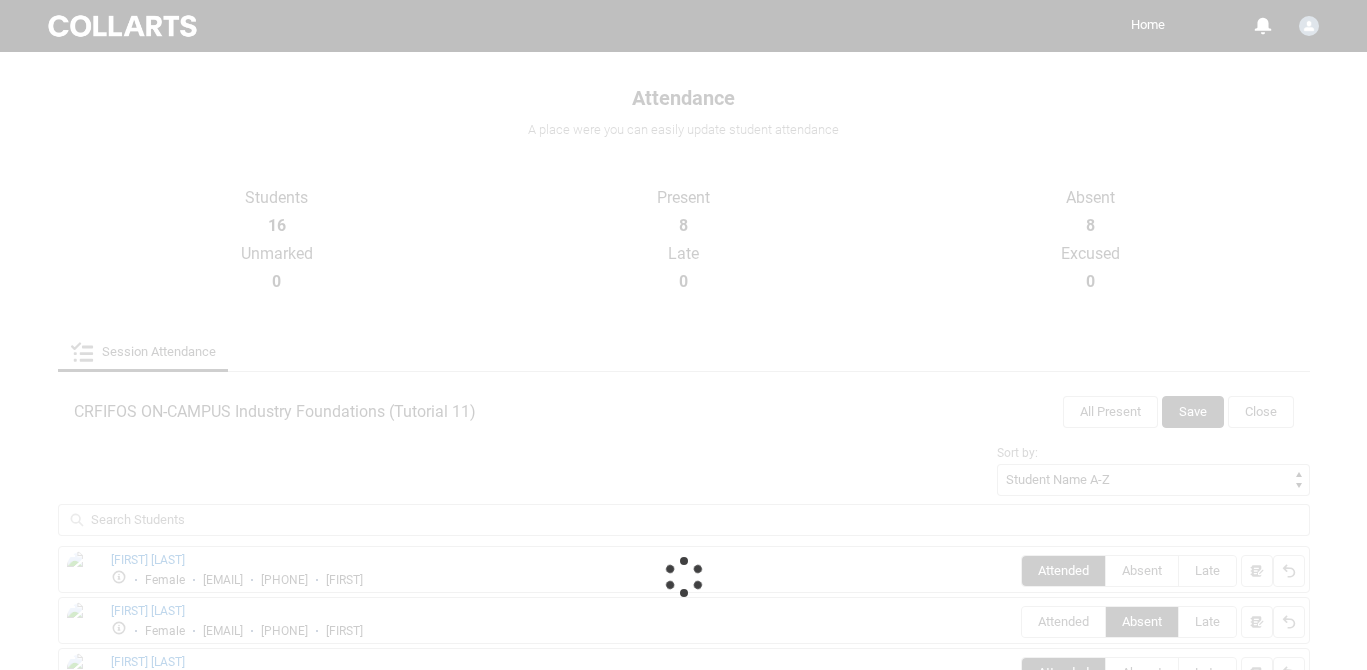 scroll, scrollTop: 242, scrollLeft: 0, axis: vertical 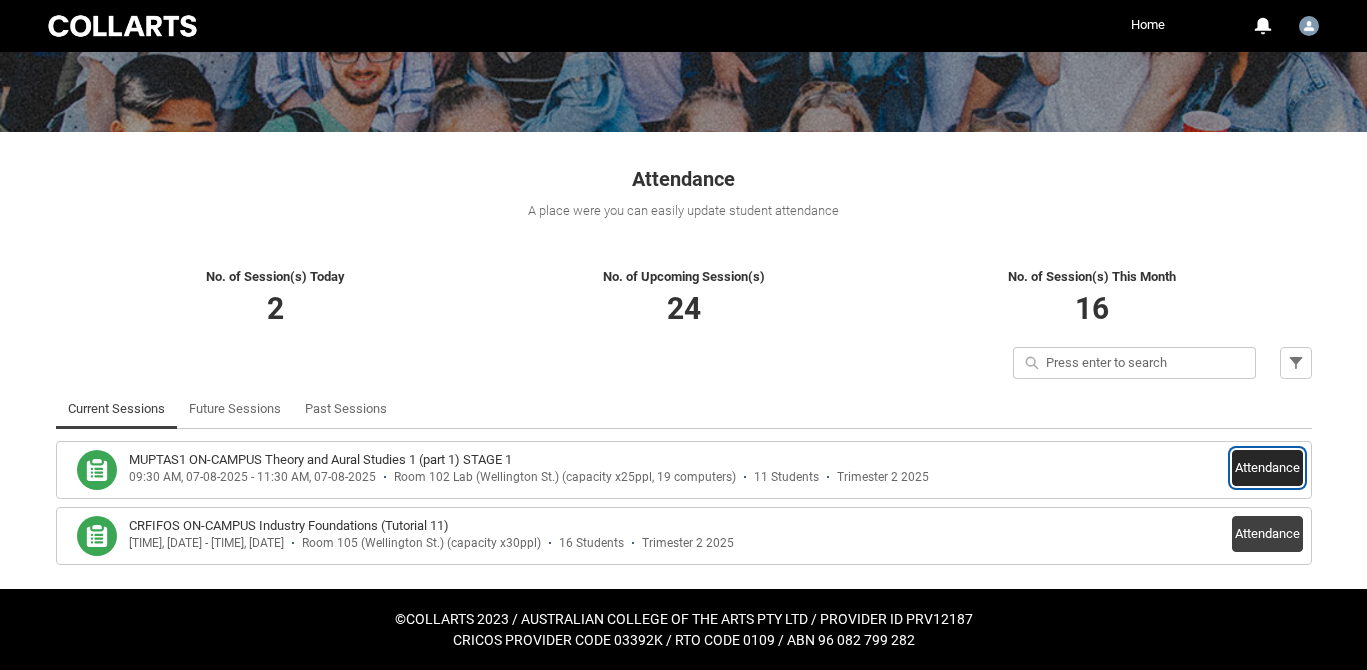 click on "Attendance" at bounding box center (1267, 468) 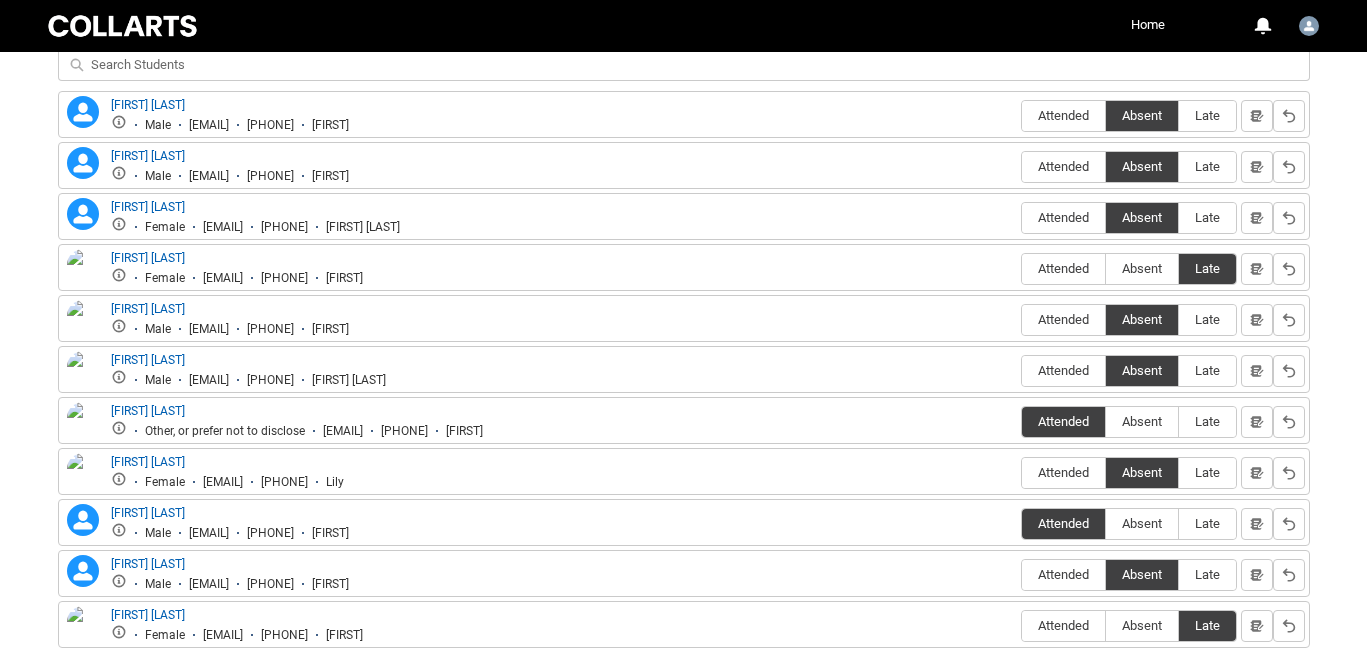 scroll, scrollTop: 781, scrollLeft: 0, axis: vertical 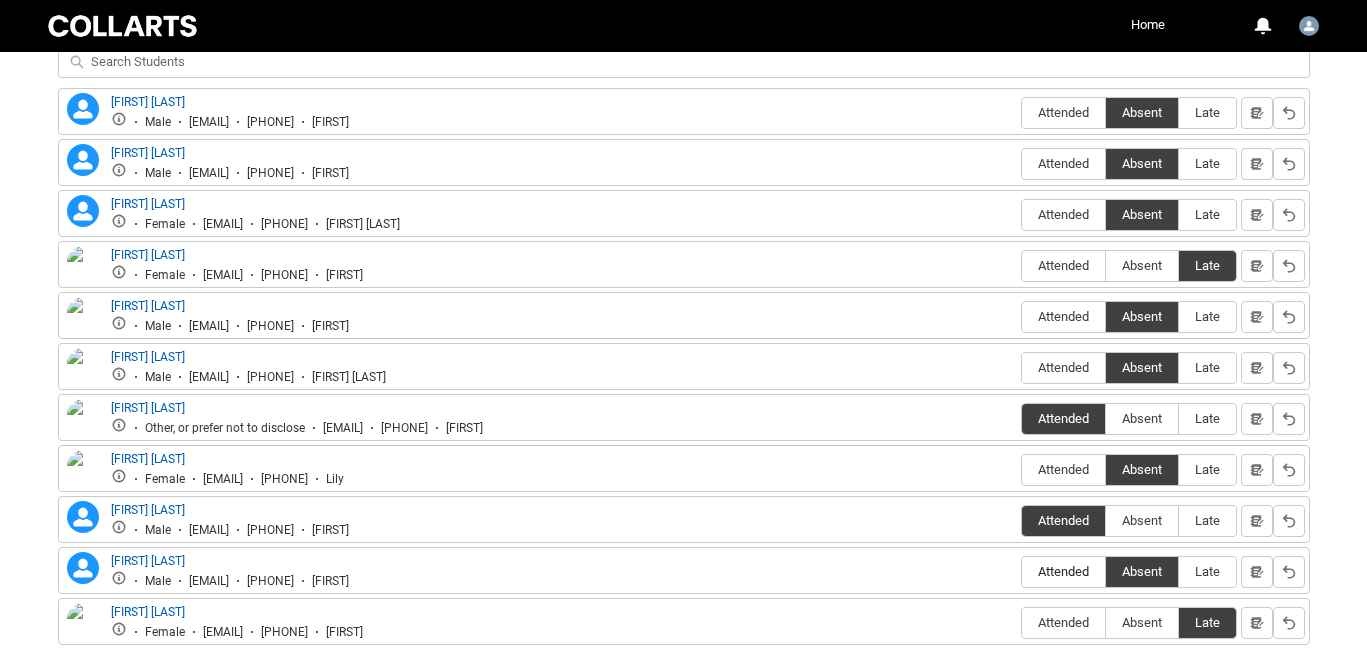 click on "Attended" at bounding box center (1063, 571) 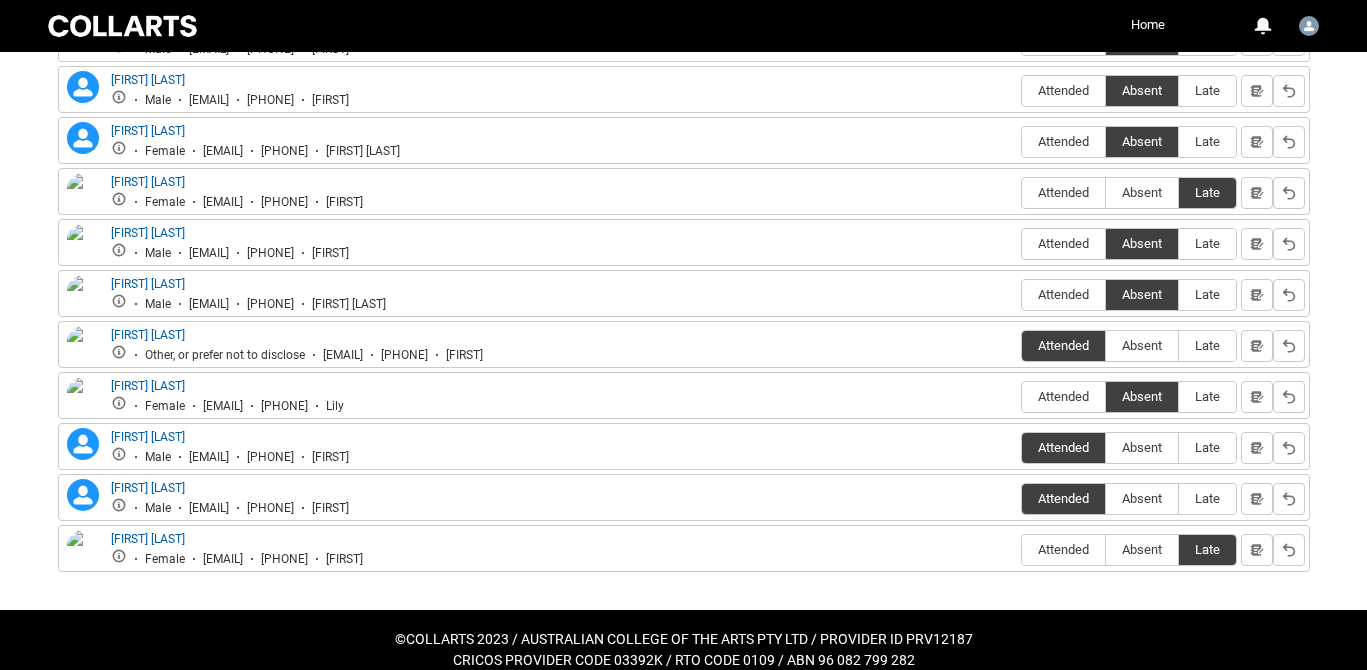 scroll, scrollTop: 857, scrollLeft: 0, axis: vertical 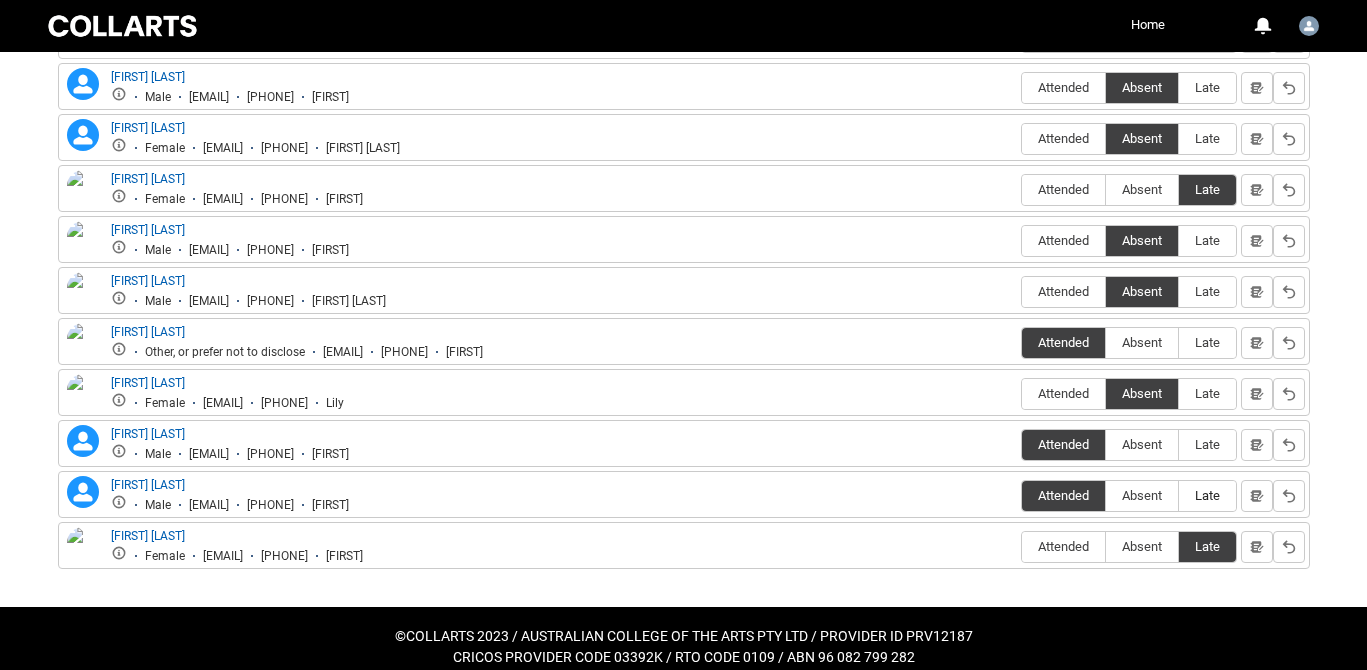 click on "Late" at bounding box center (1207, 495) 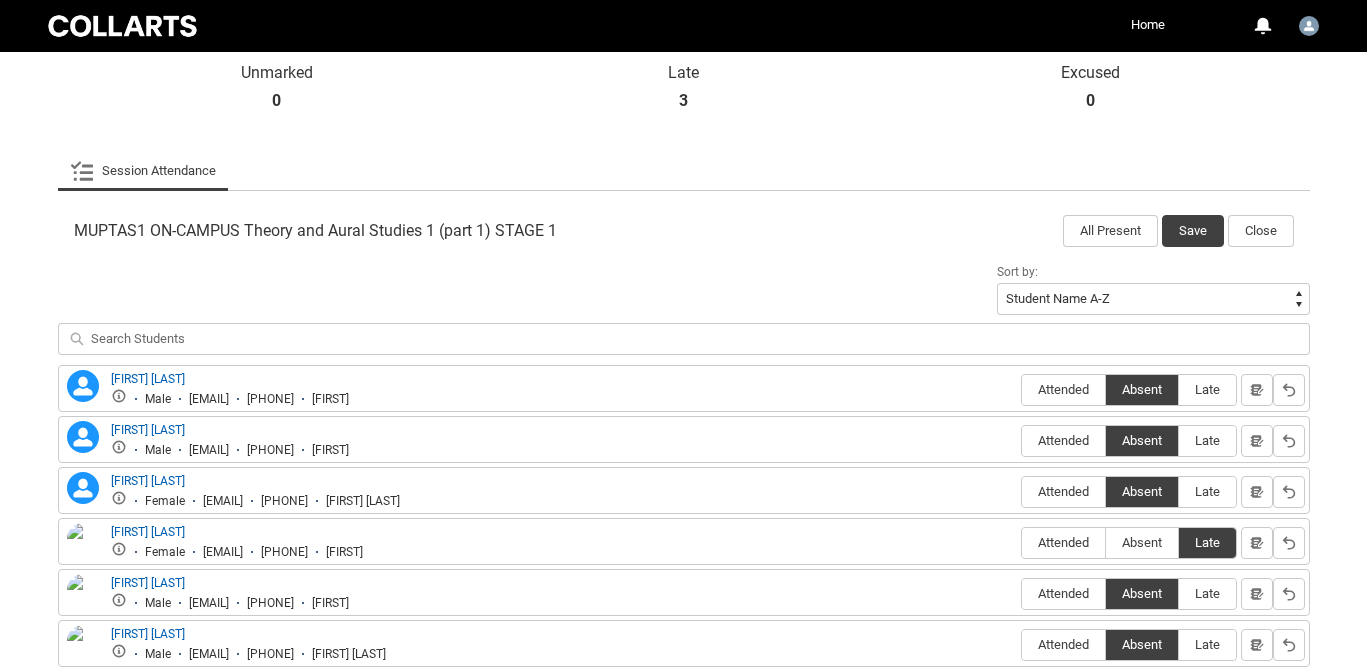 scroll, scrollTop: 336, scrollLeft: 0, axis: vertical 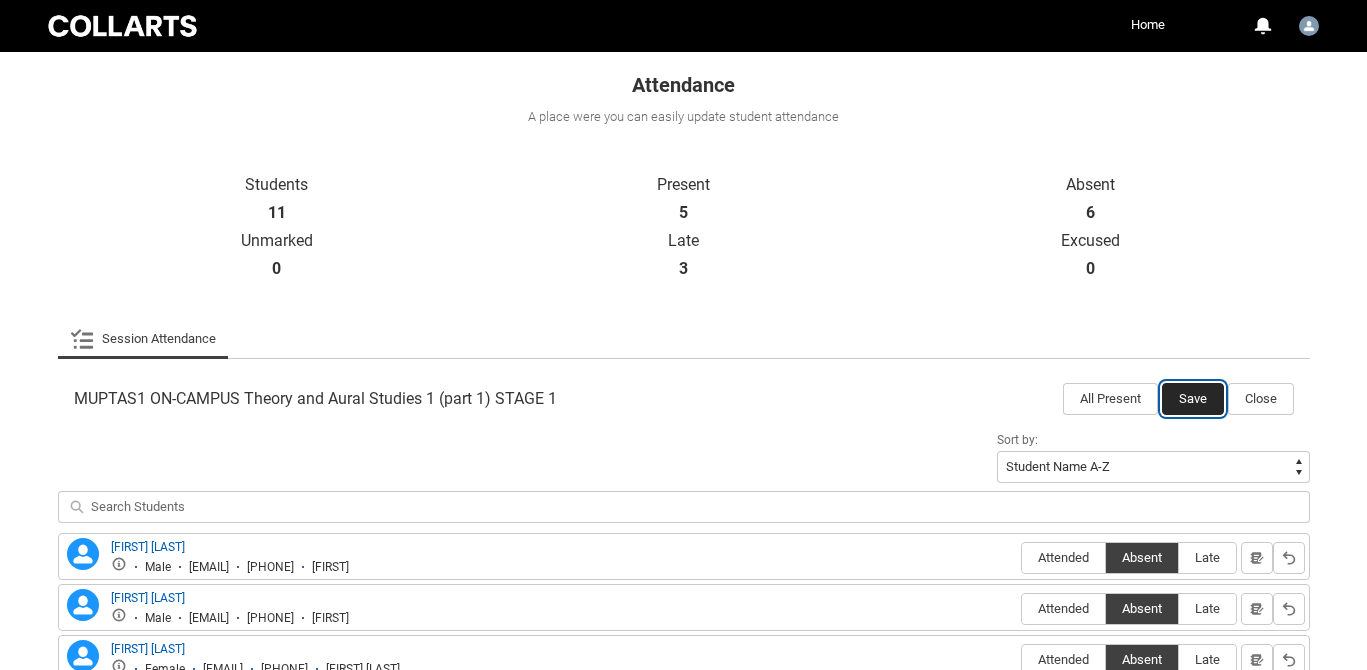 click on "Save" at bounding box center (1193, 399) 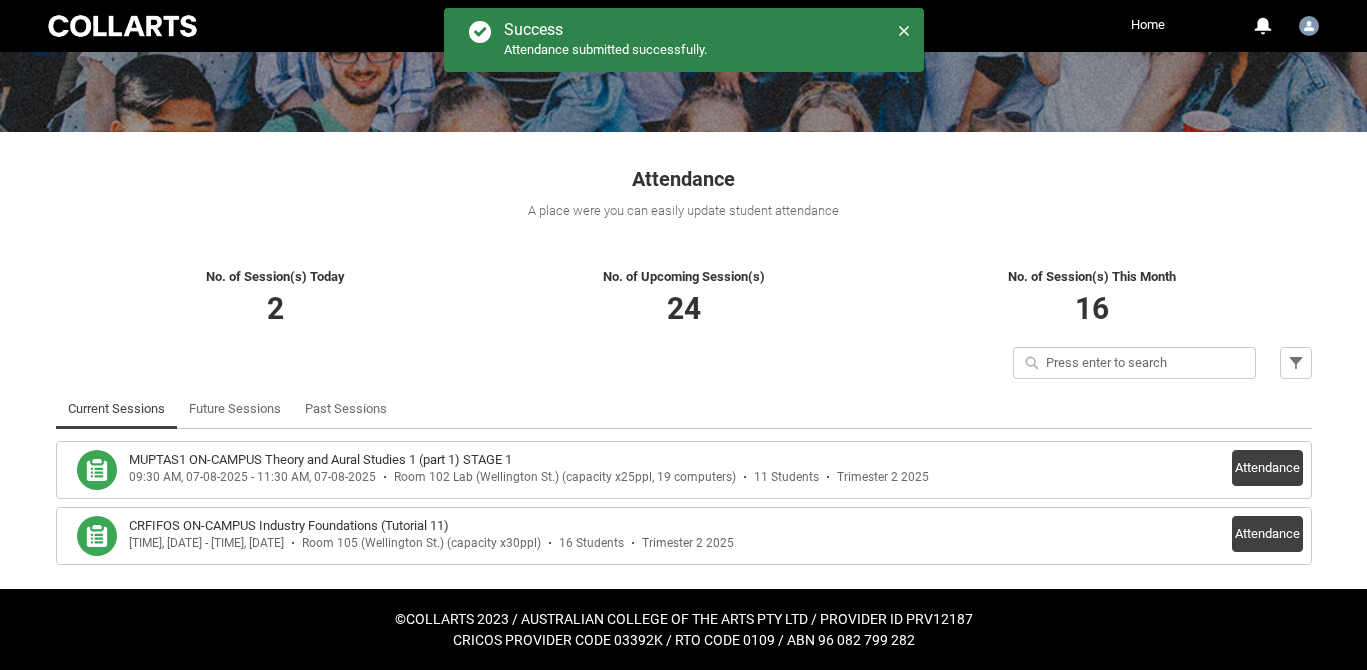scroll, scrollTop: 242, scrollLeft: 0, axis: vertical 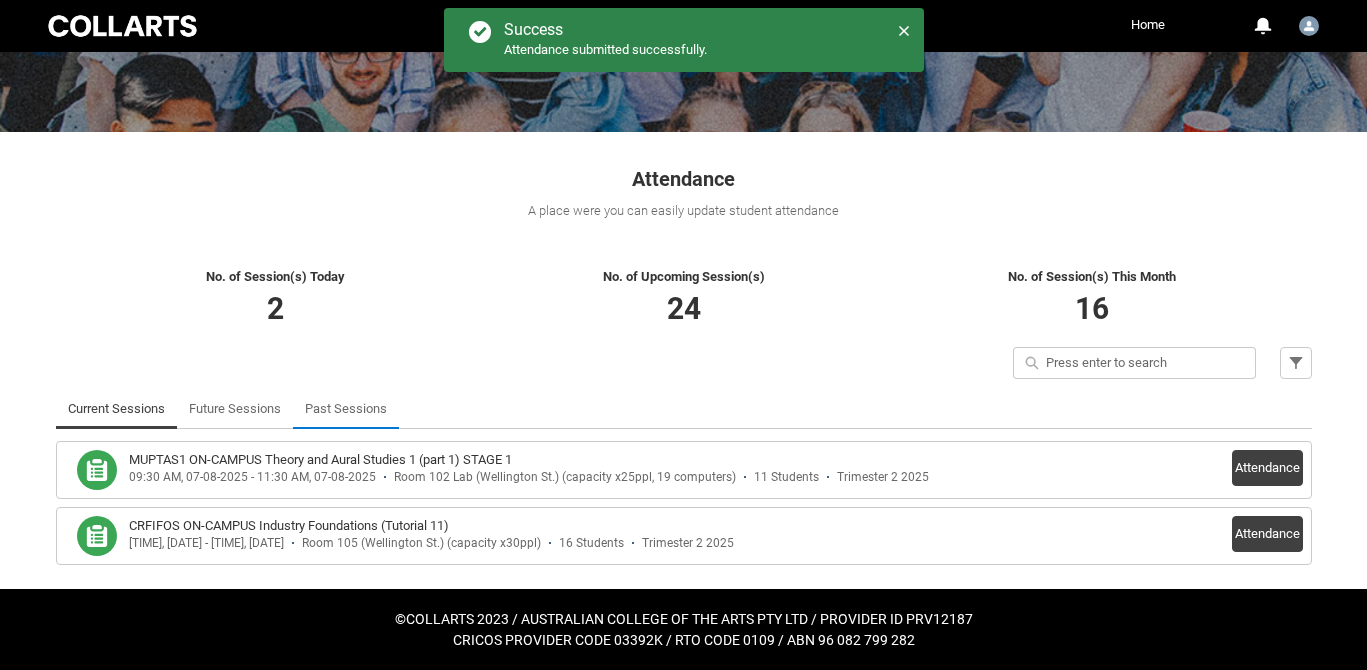 click on "Past Sessions" at bounding box center (346, 409) 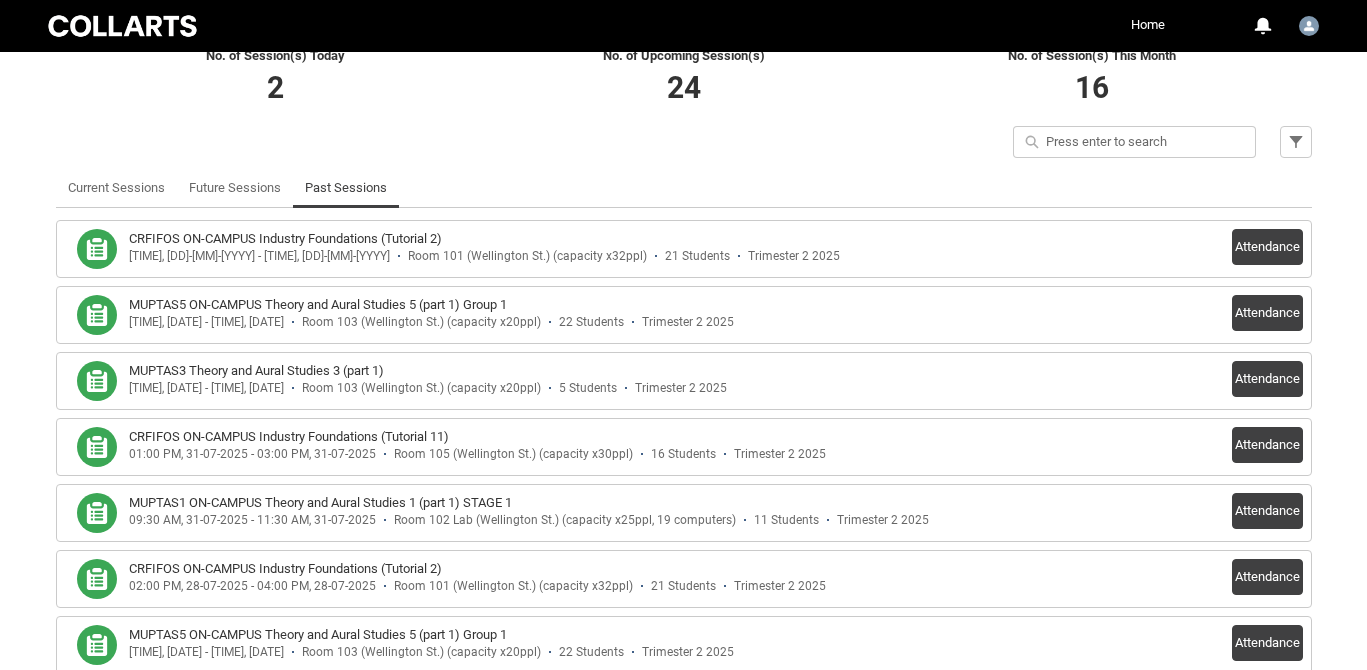 scroll, scrollTop: 485, scrollLeft: 0, axis: vertical 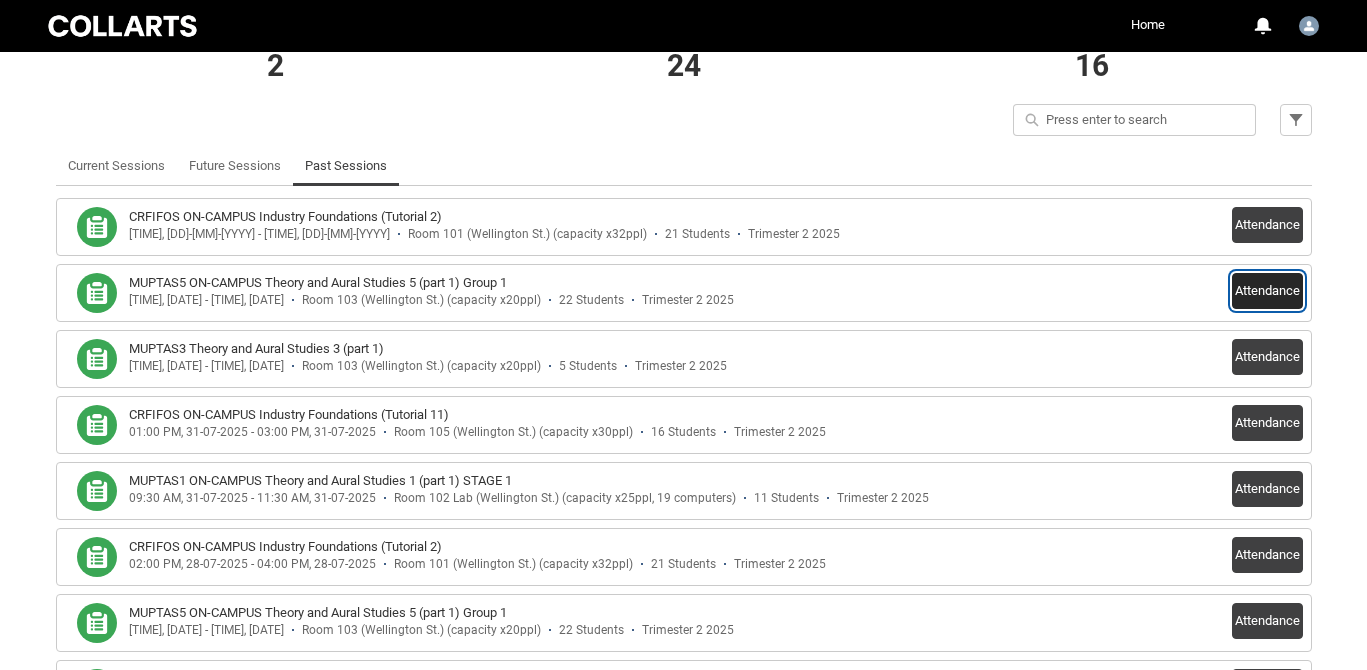 click on "Attendance" at bounding box center (1267, 291) 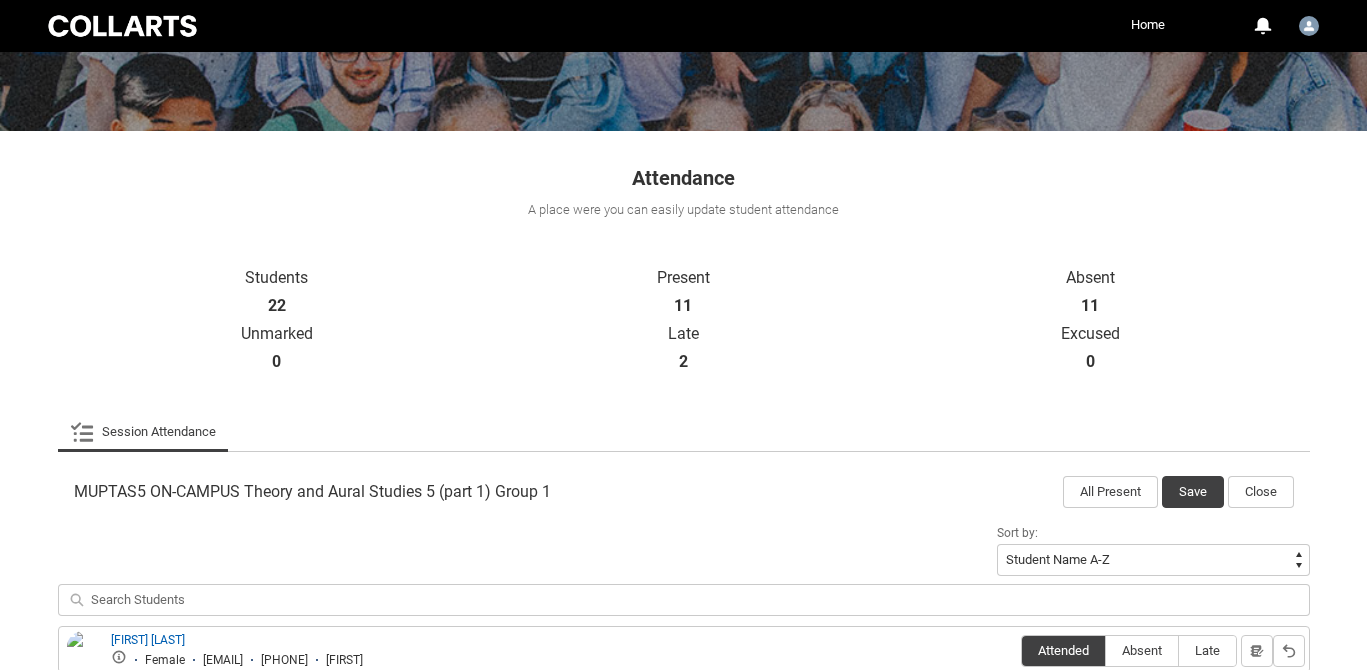scroll, scrollTop: 260, scrollLeft: 0, axis: vertical 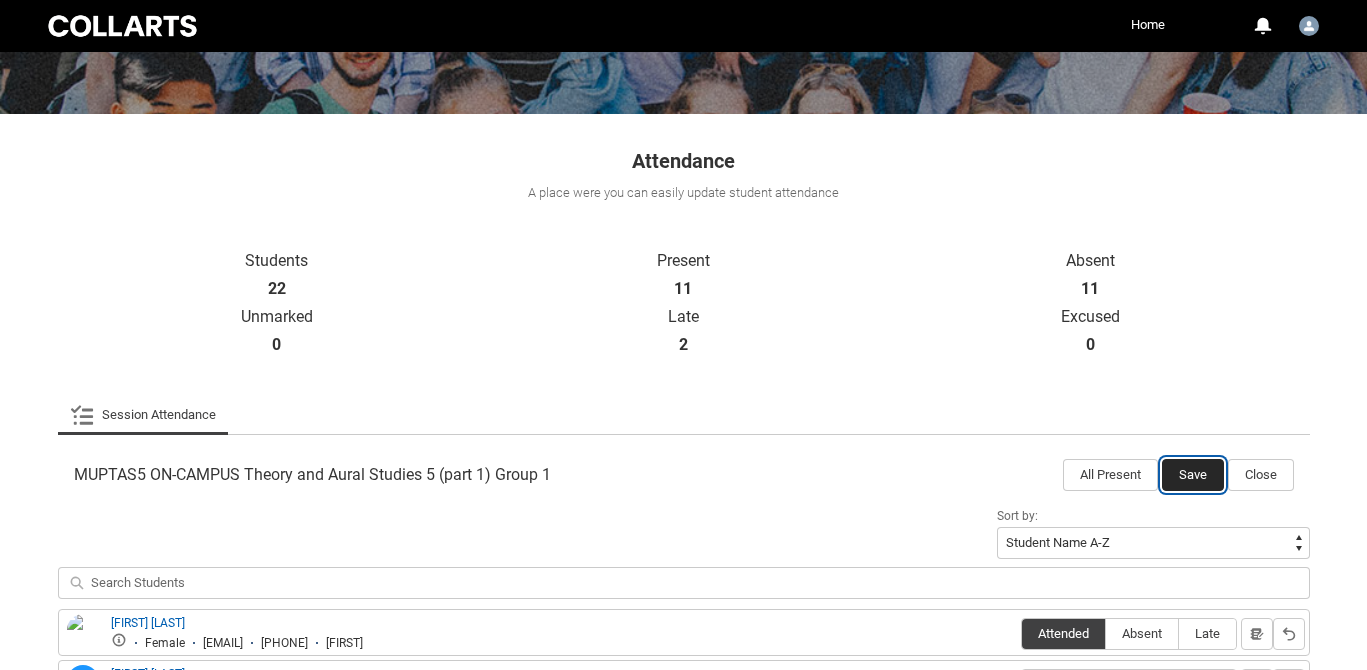click on "Save" at bounding box center [1193, 475] 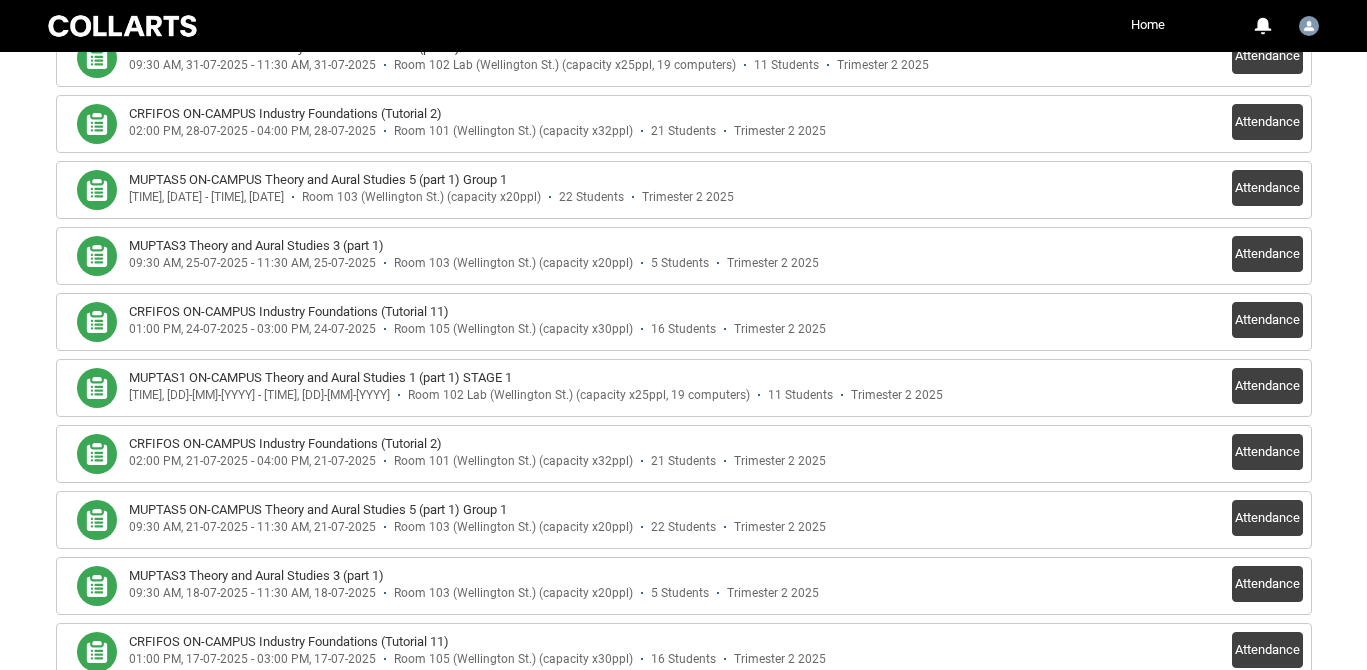 scroll, scrollTop: 921, scrollLeft: 0, axis: vertical 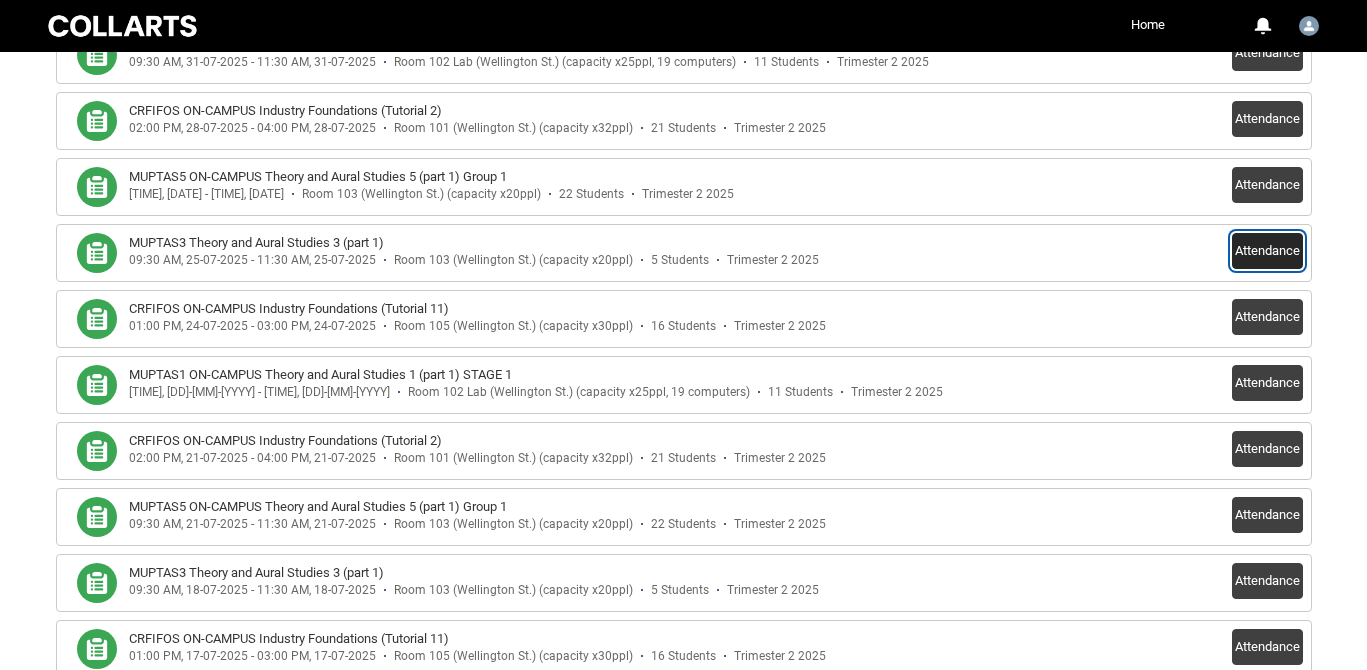click on "Attendance" at bounding box center [1267, 251] 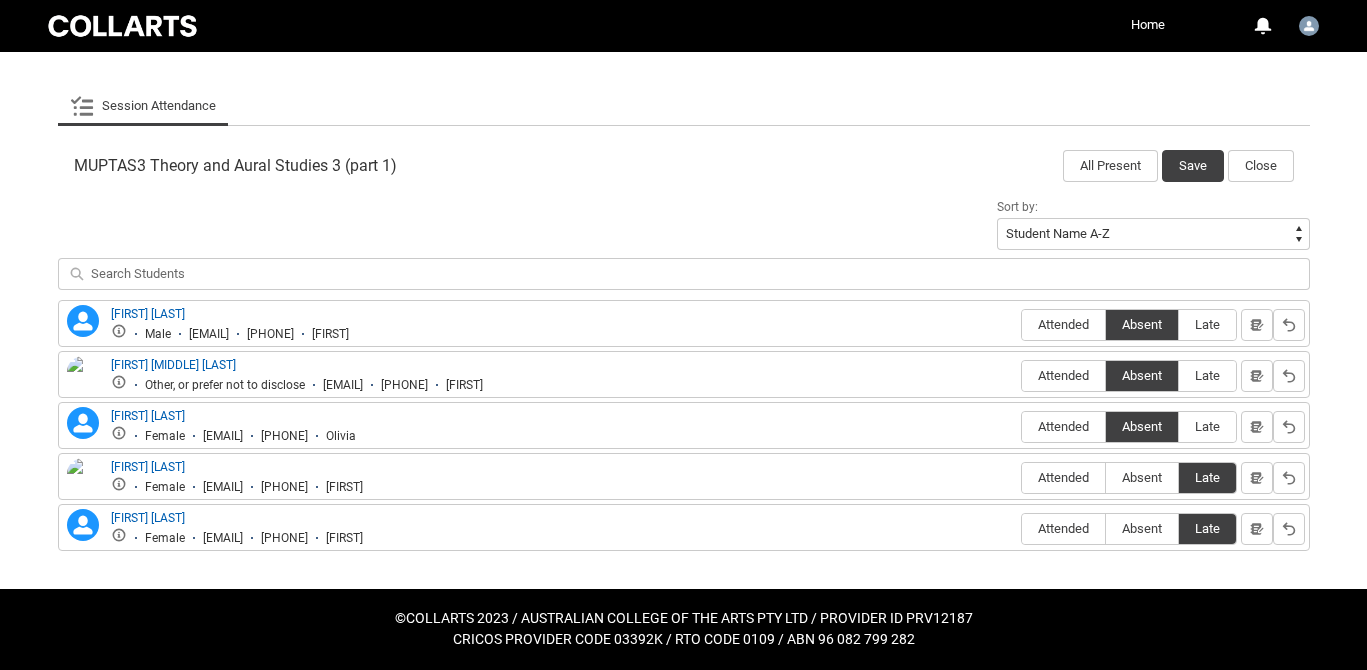 scroll, scrollTop: 569, scrollLeft: 0, axis: vertical 